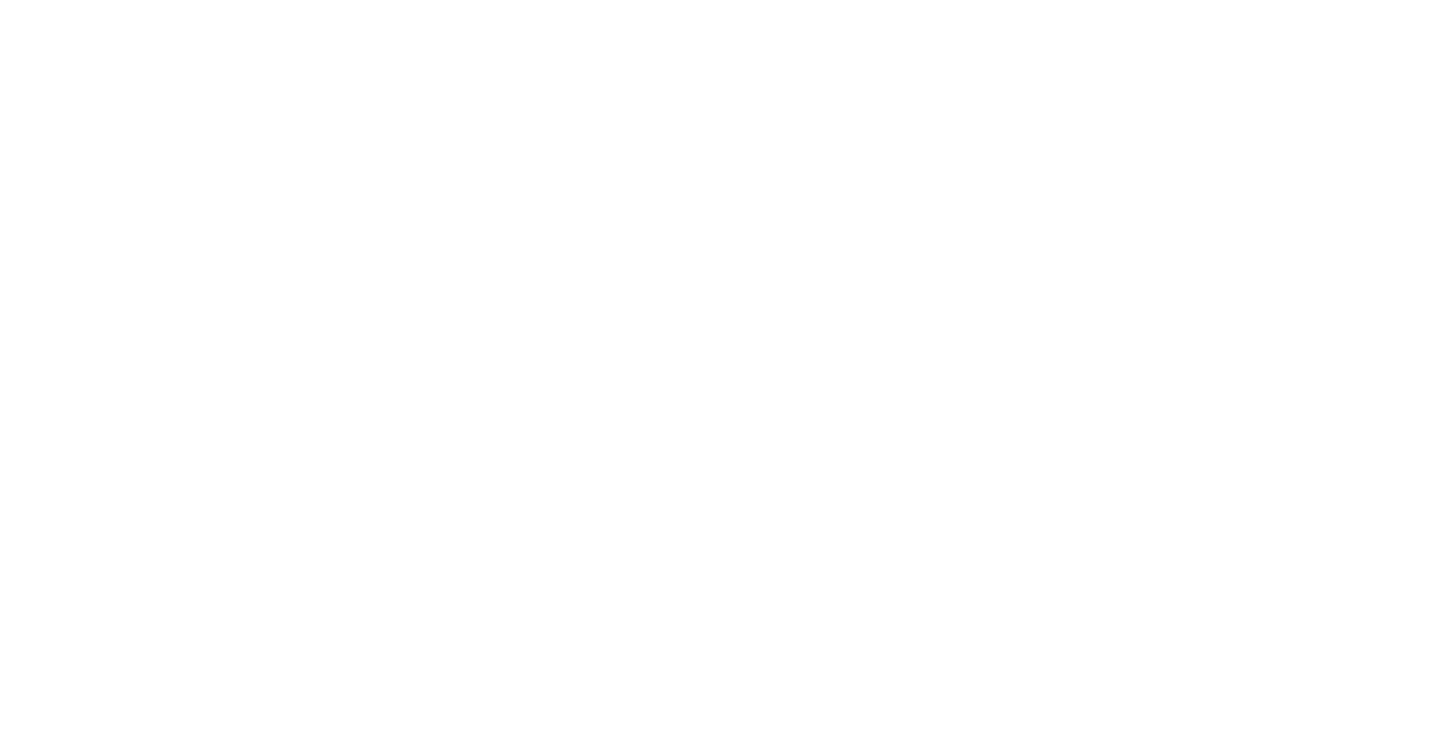 scroll, scrollTop: 0, scrollLeft: 0, axis: both 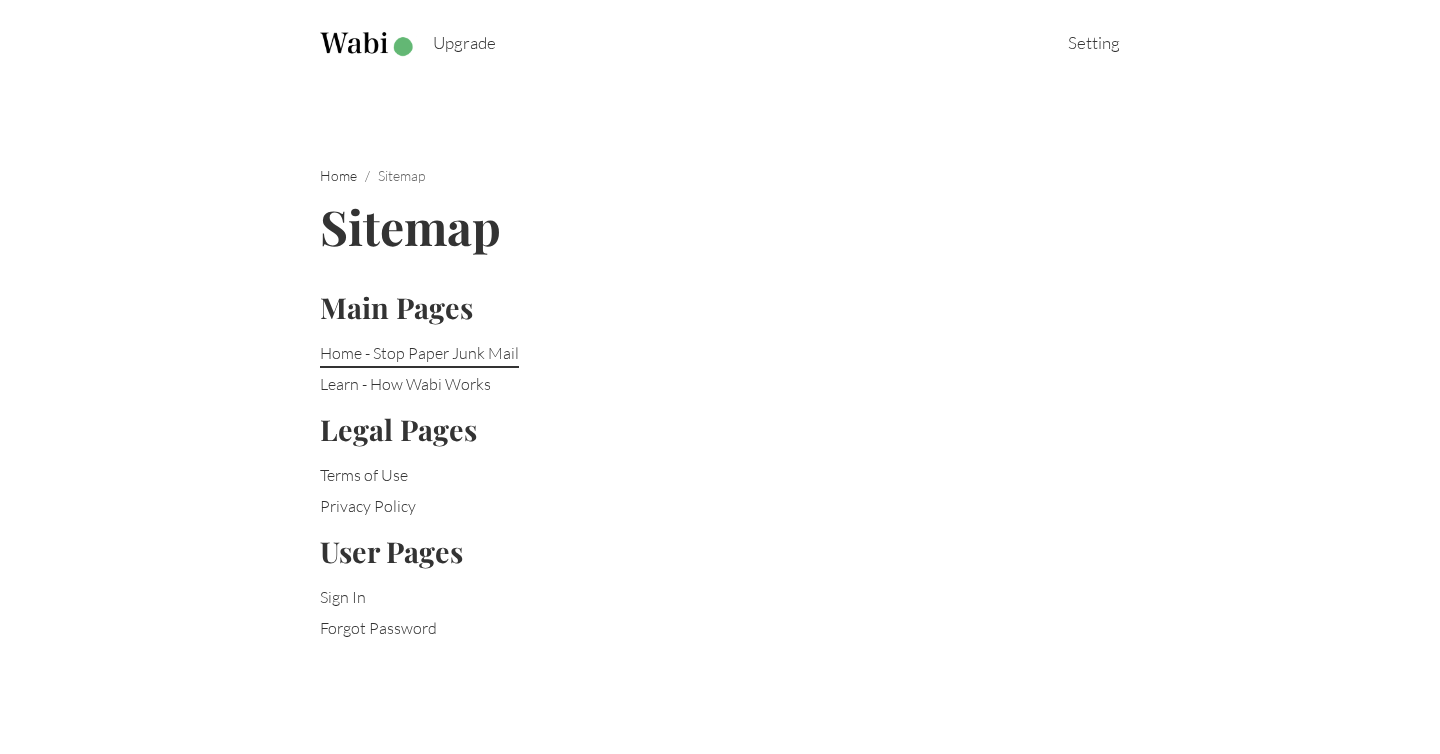 click on "Home - Stop Paper Junk Mail" at bounding box center [419, 355] 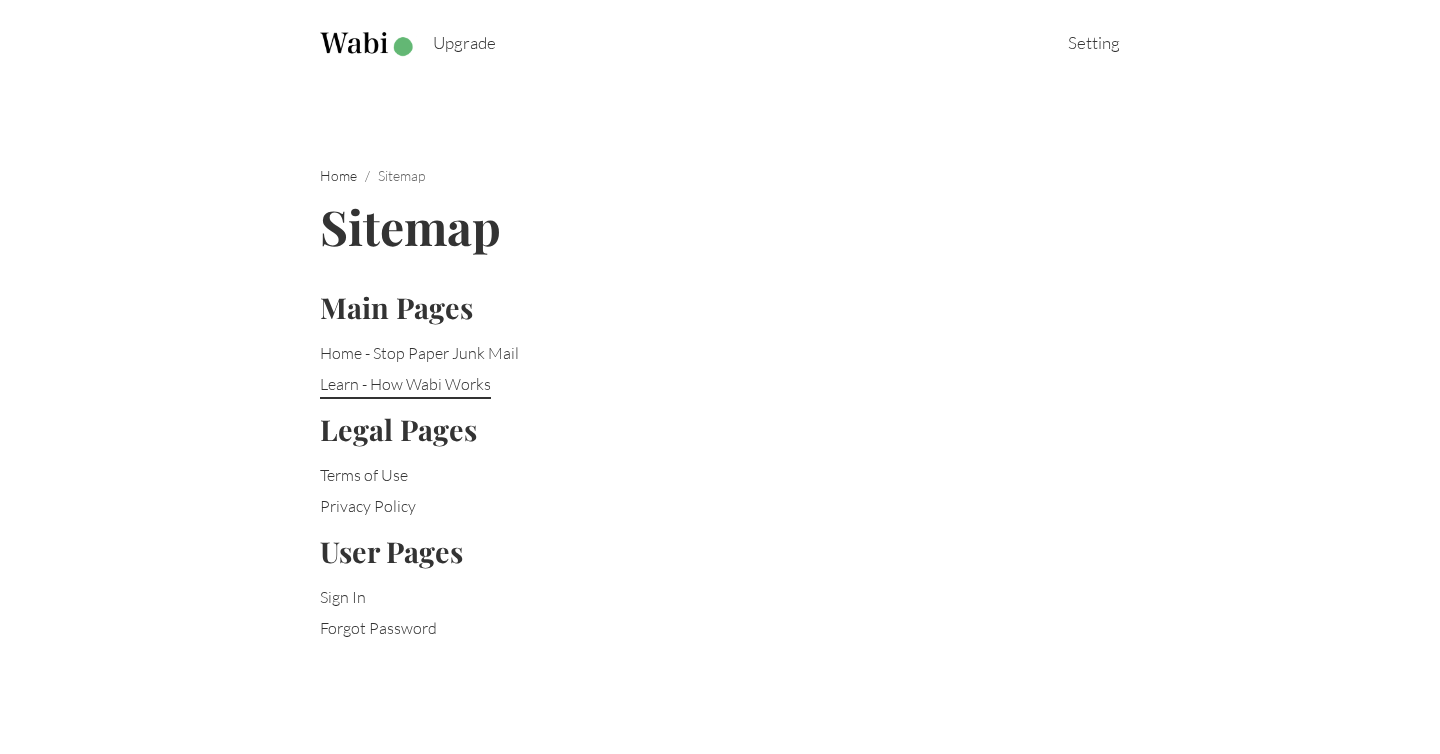 click on "Learn - How Wabi Works" at bounding box center [405, 386] 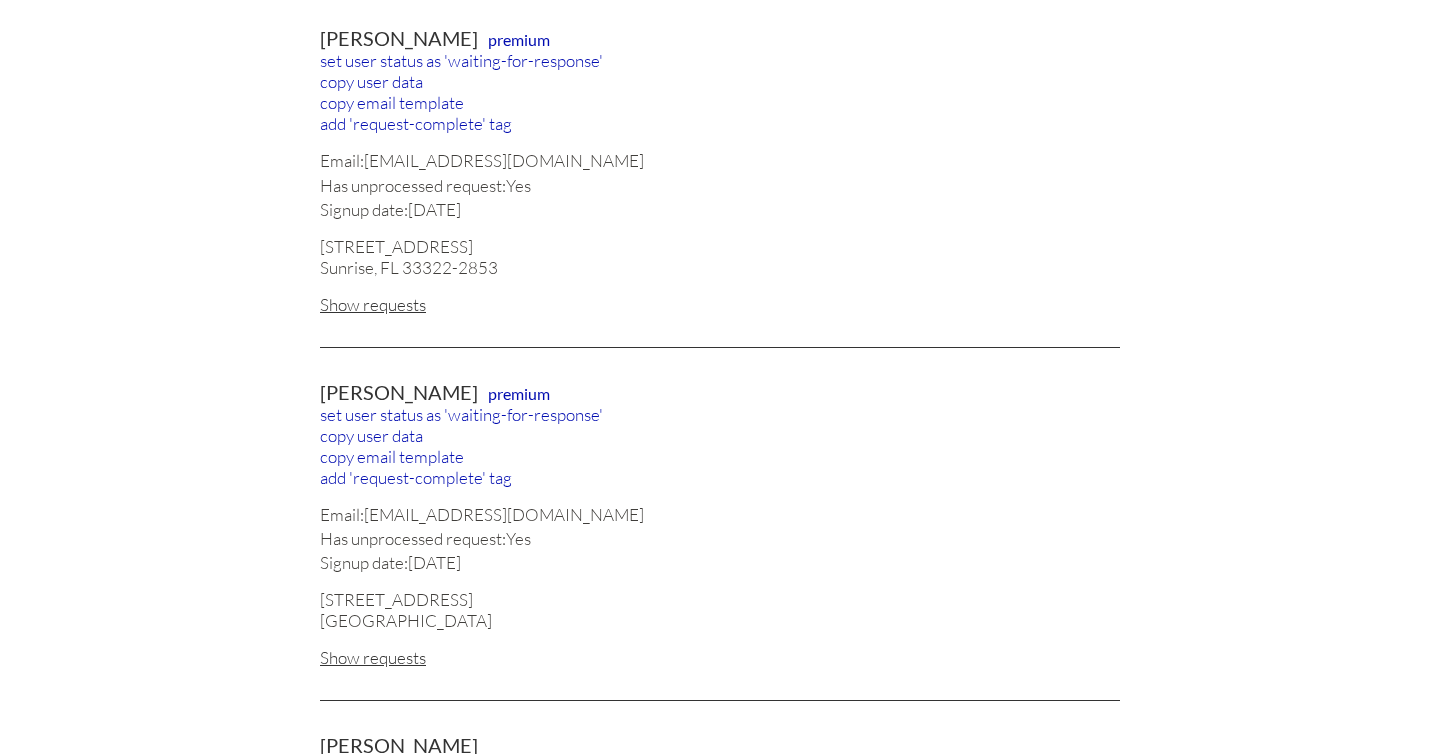 scroll, scrollTop: 1739, scrollLeft: 0, axis: vertical 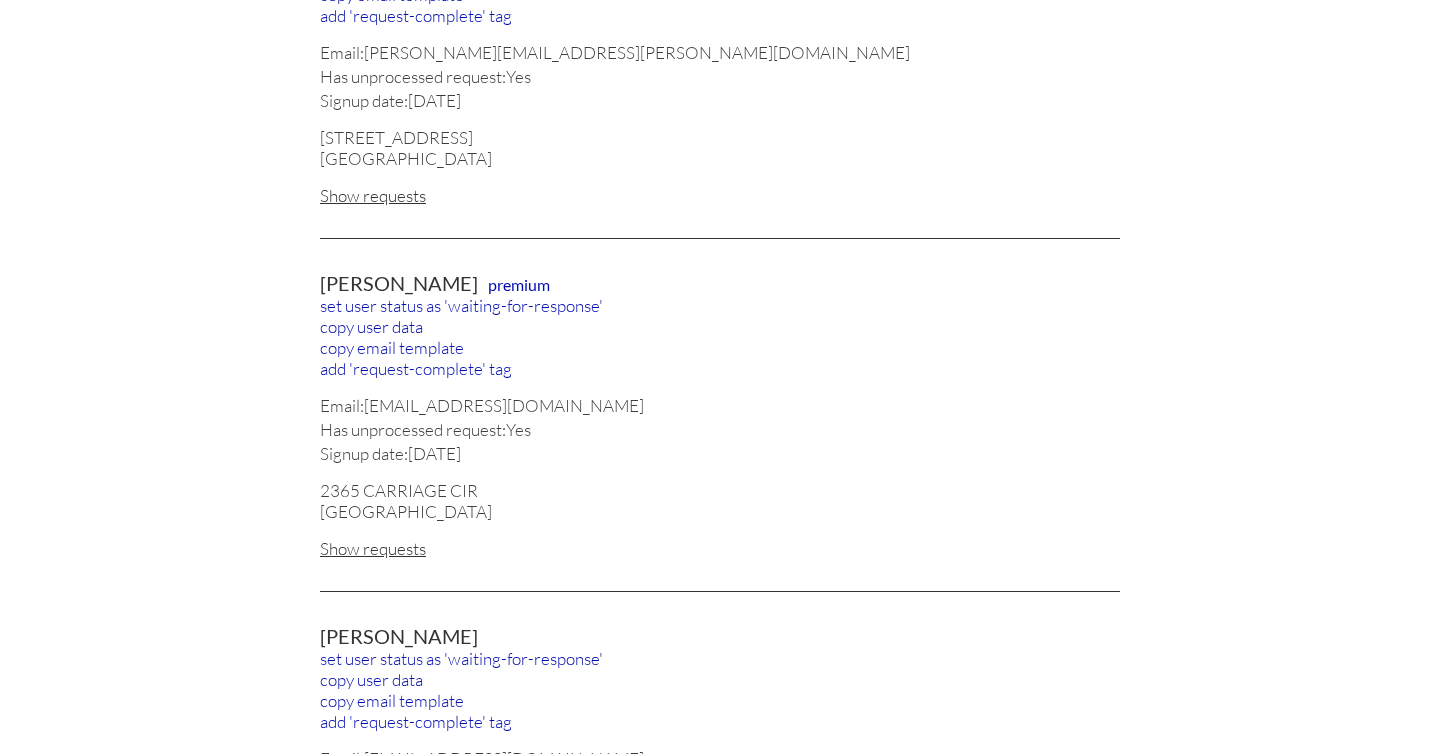 click on "Show requests" at bounding box center (720, 548) 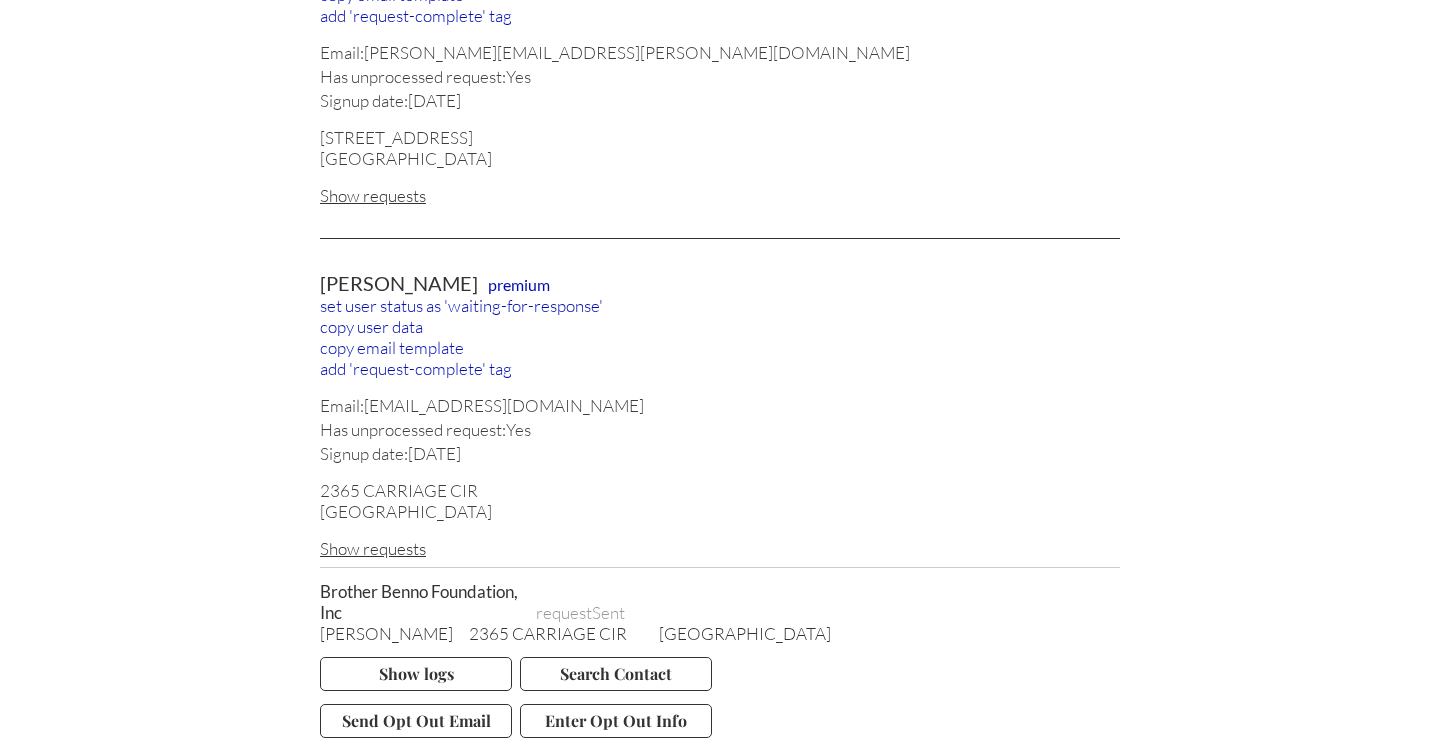 scroll, scrollTop: 1817, scrollLeft: 0, axis: vertical 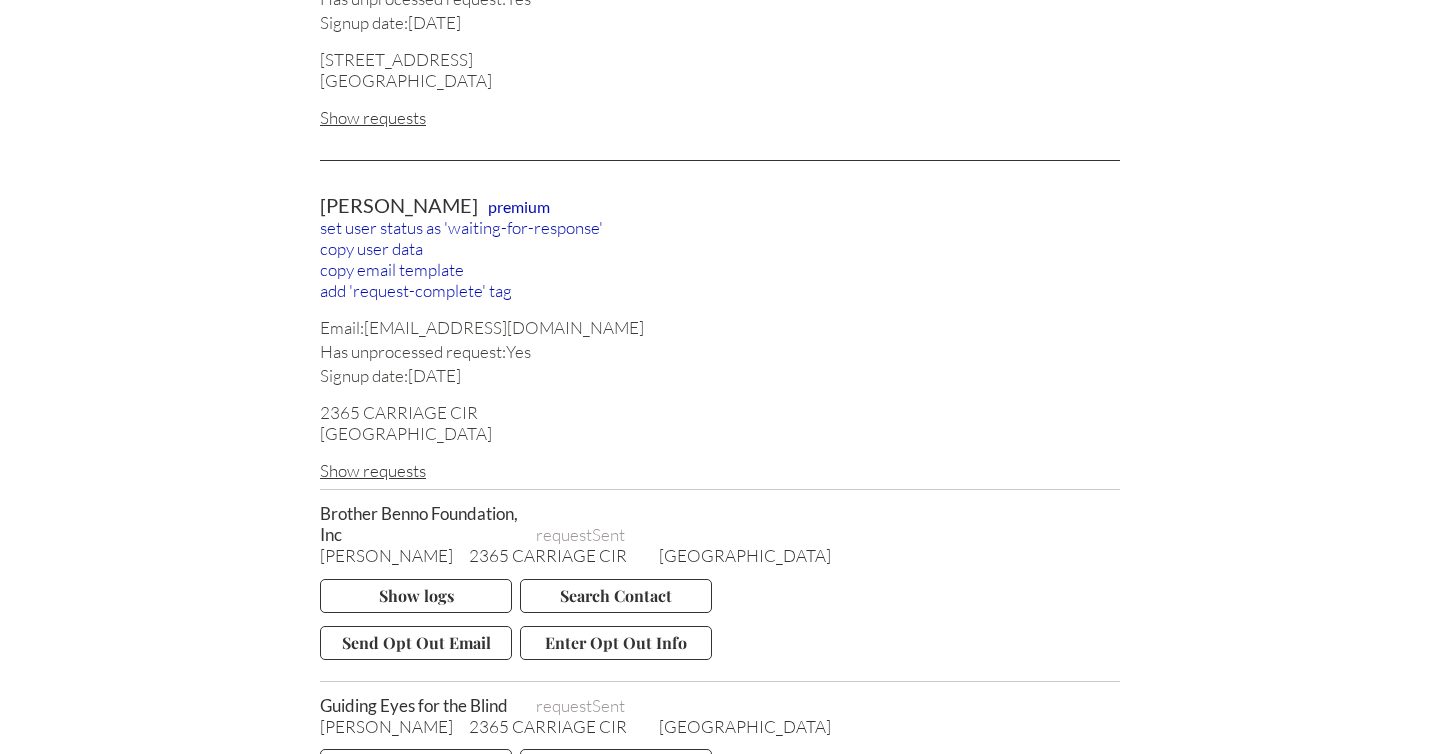 drag, startPoint x: 317, startPoint y: 377, endPoint x: 505, endPoint y: 401, distance: 189.52573 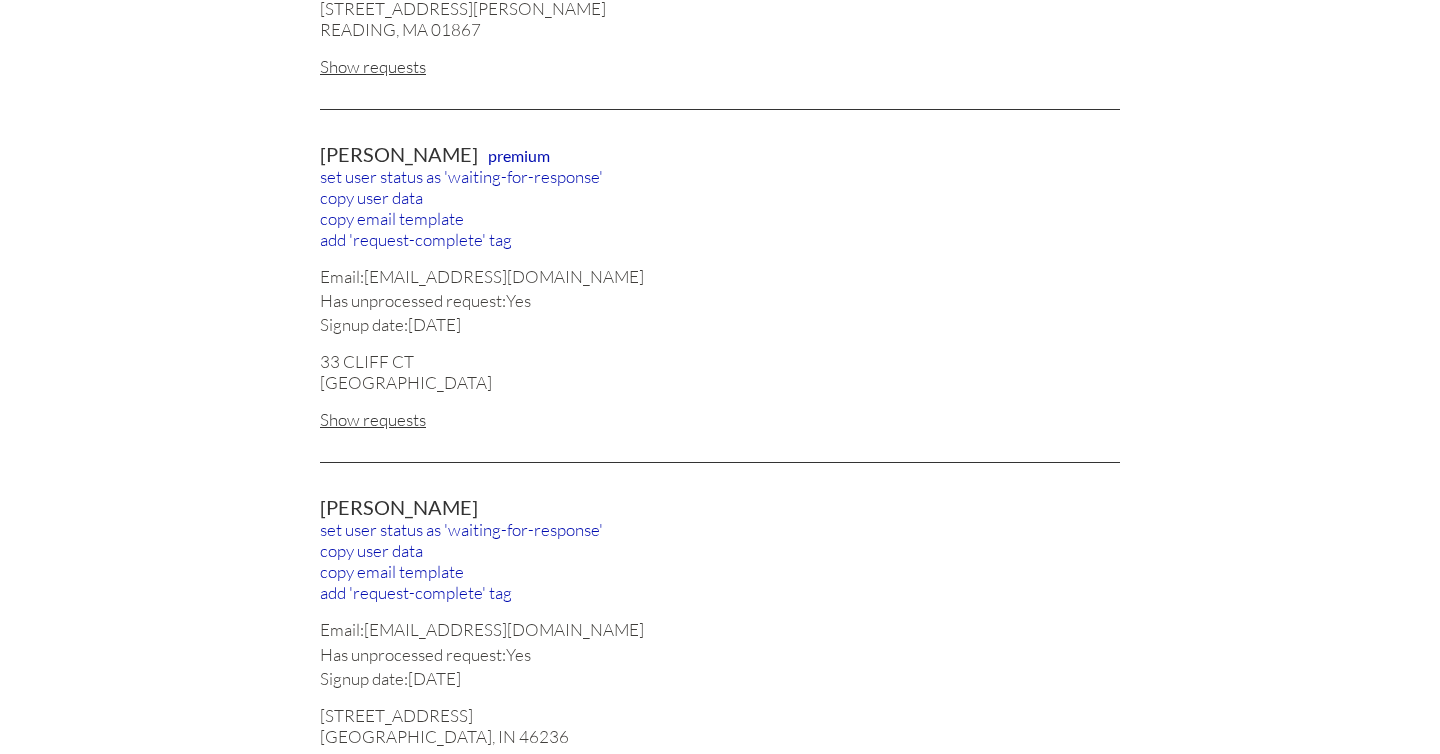 scroll, scrollTop: 21149, scrollLeft: 0, axis: vertical 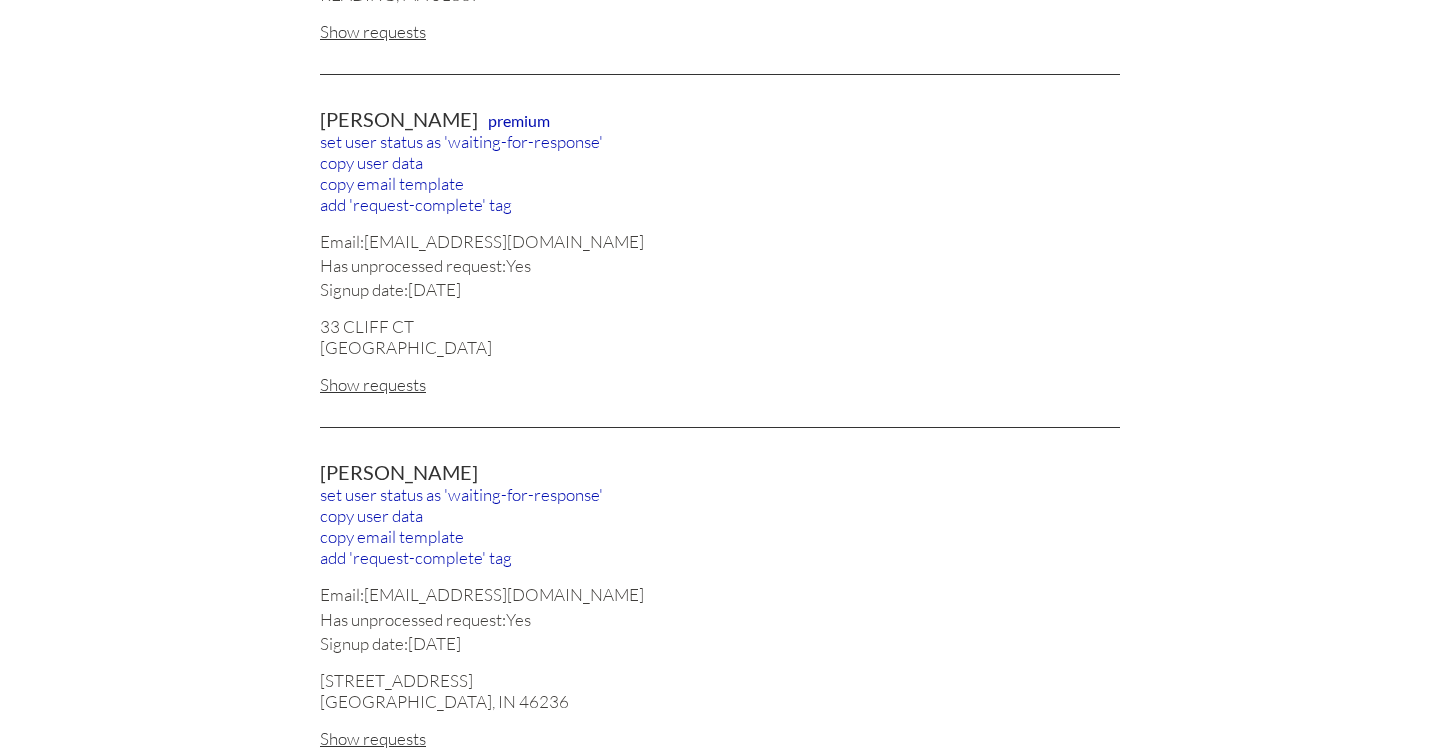 click on "Show requests" at bounding box center [720, 738] 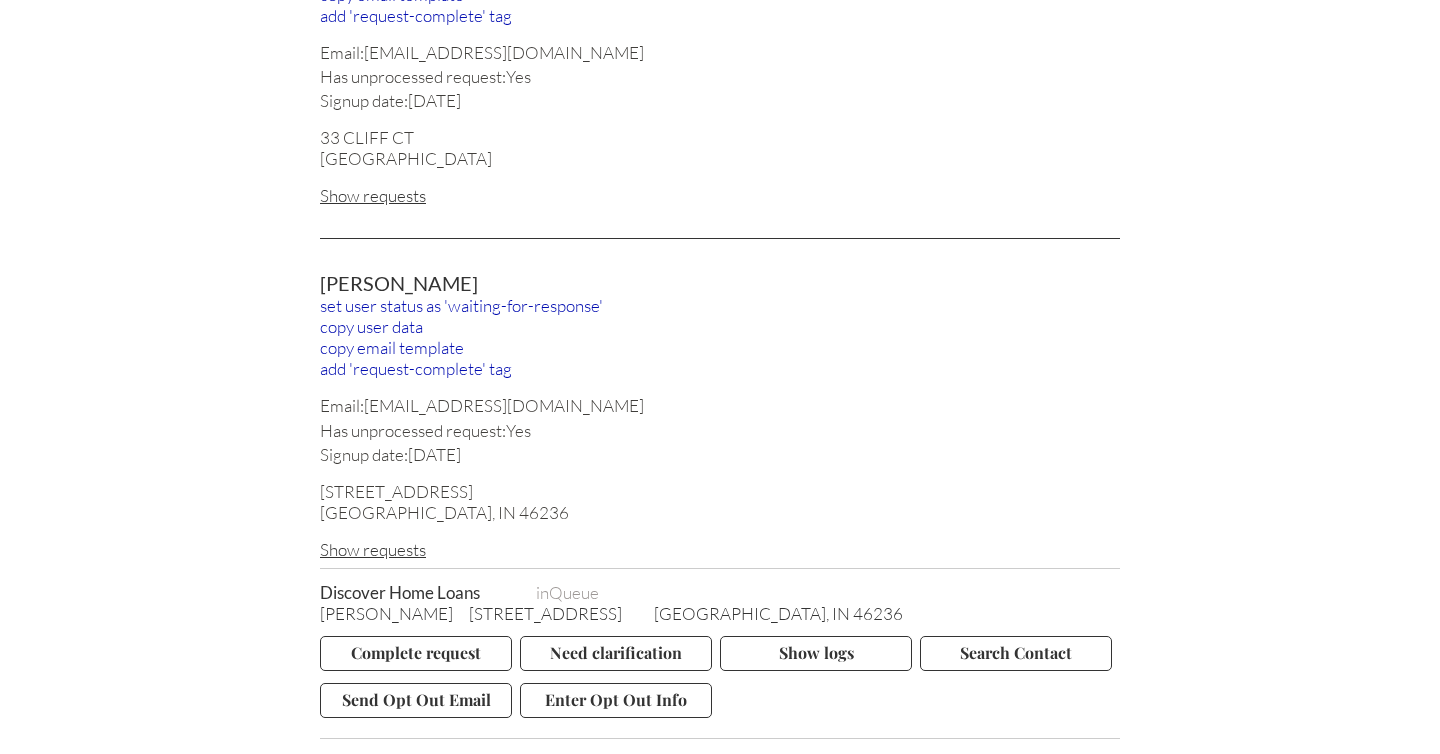 scroll, scrollTop: 21277, scrollLeft: 0, axis: vertical 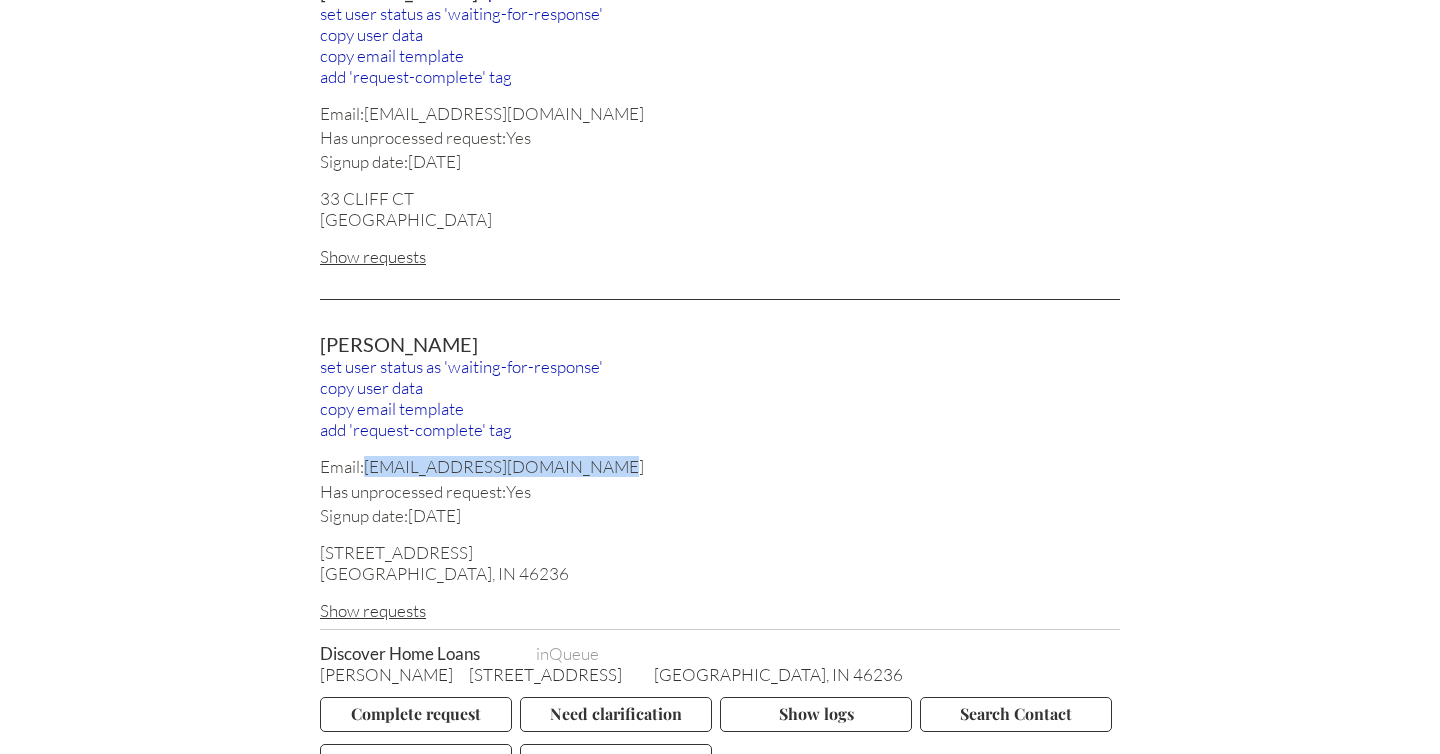 drag, startPoint x: 597, startPoint y: 212, endPoint x: 370, endPoint y: 204, distance: 227.14093 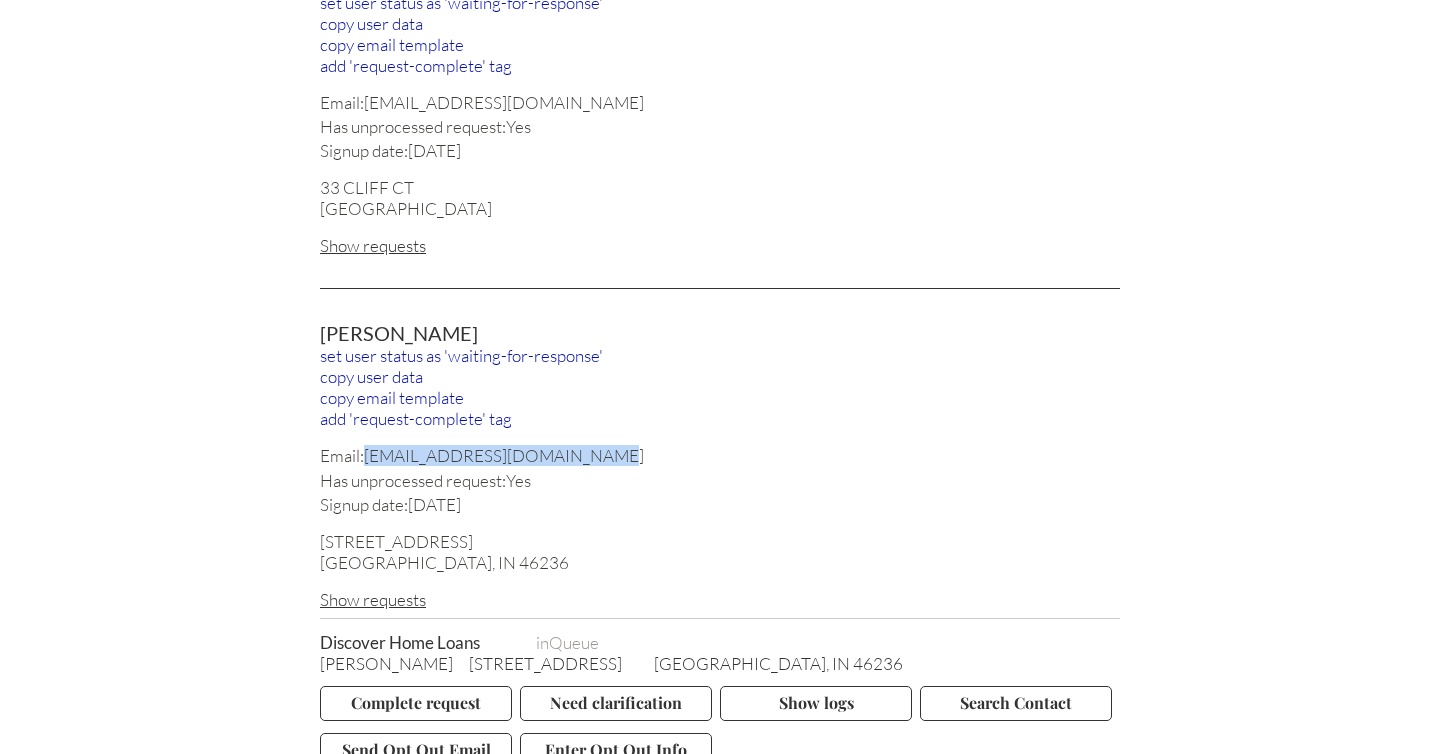 scroll, scrollTop: 21293, scrollLeft: 0, axis: vertical 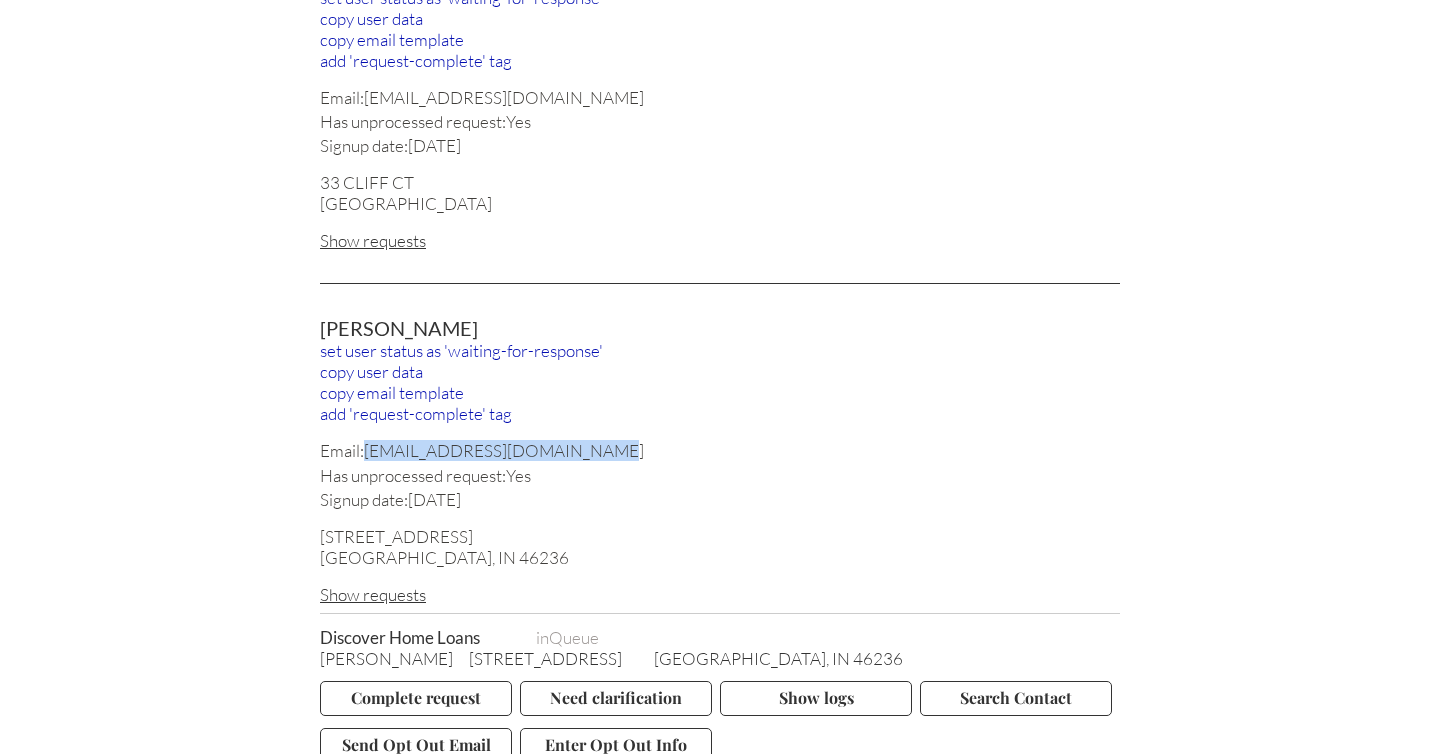 copy on "marybeardrinehart@gmail.com" 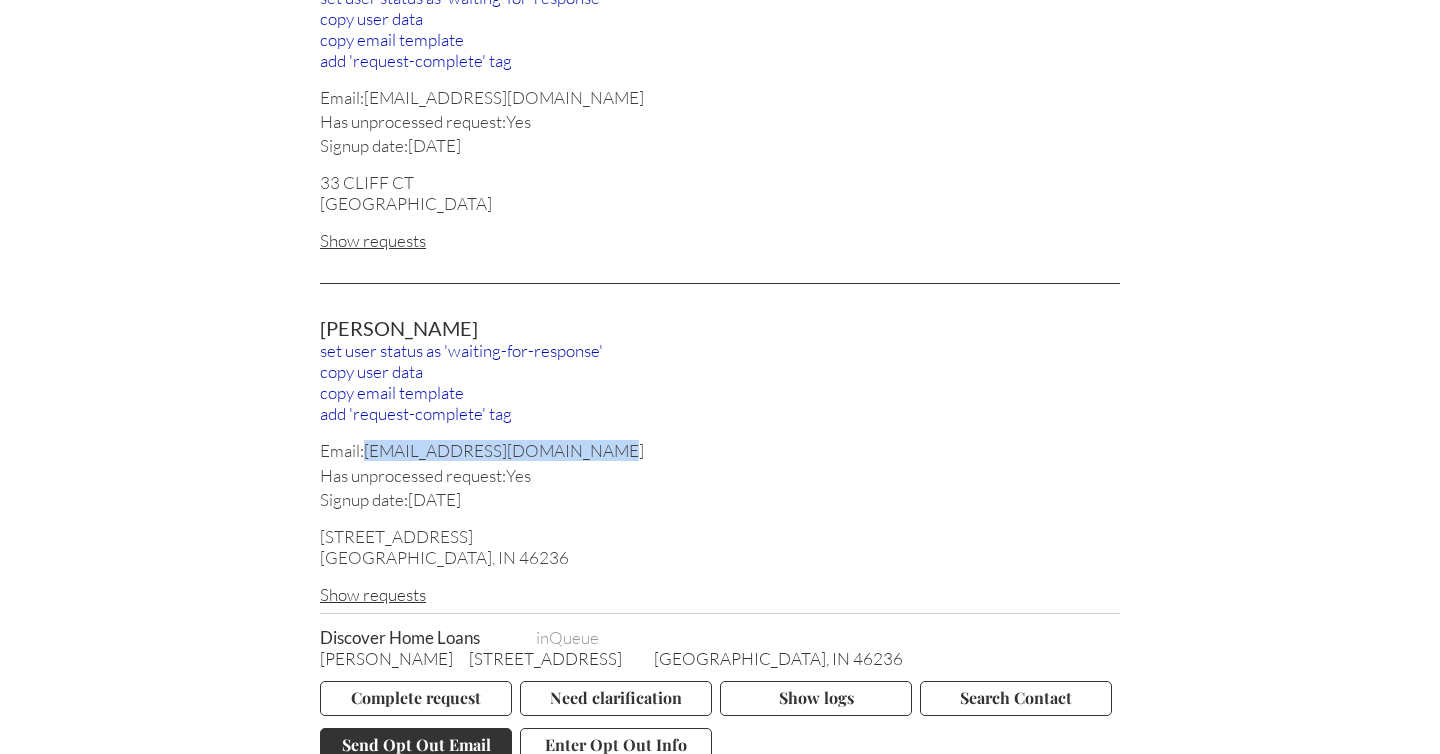 click on "Send Opt Out Email" at bounding box center [416, 745] 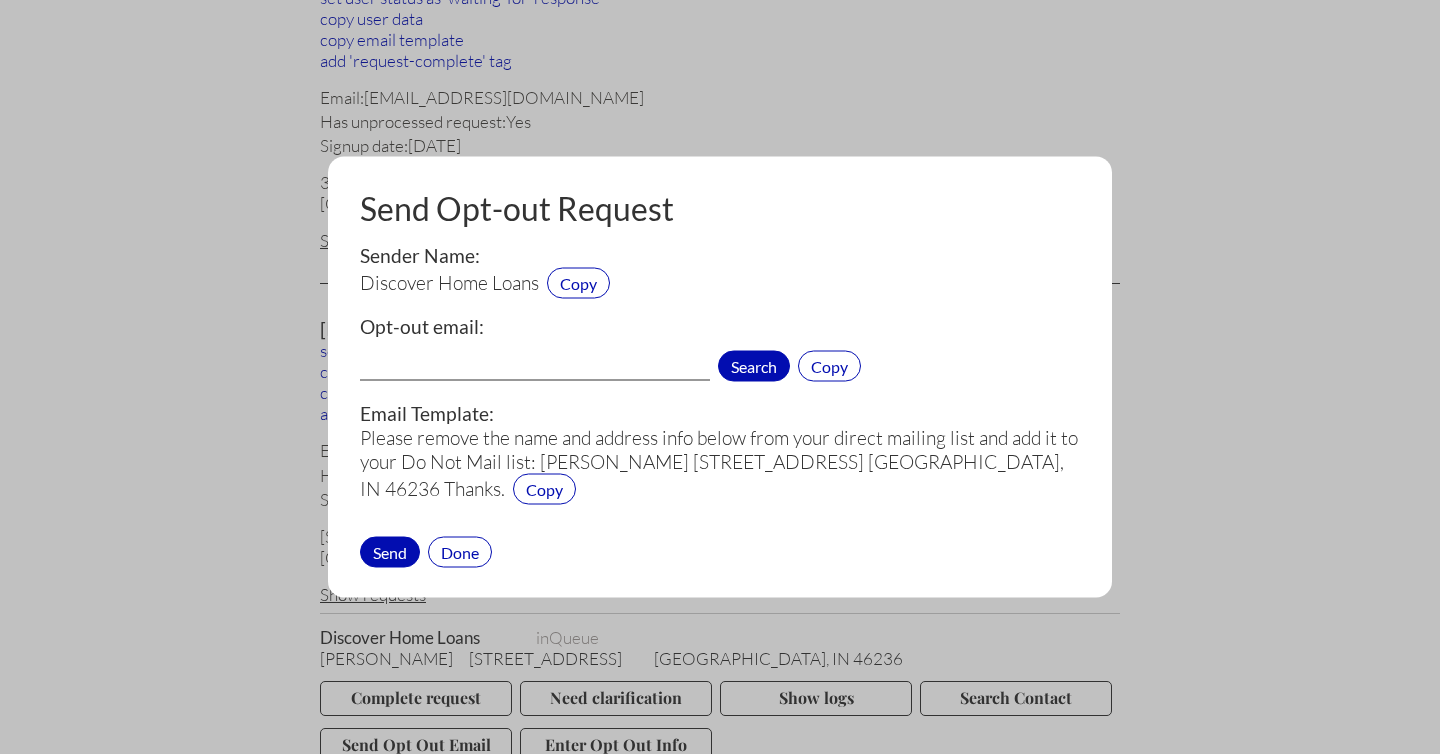 click on "Search" at bounding box center [754, 366] 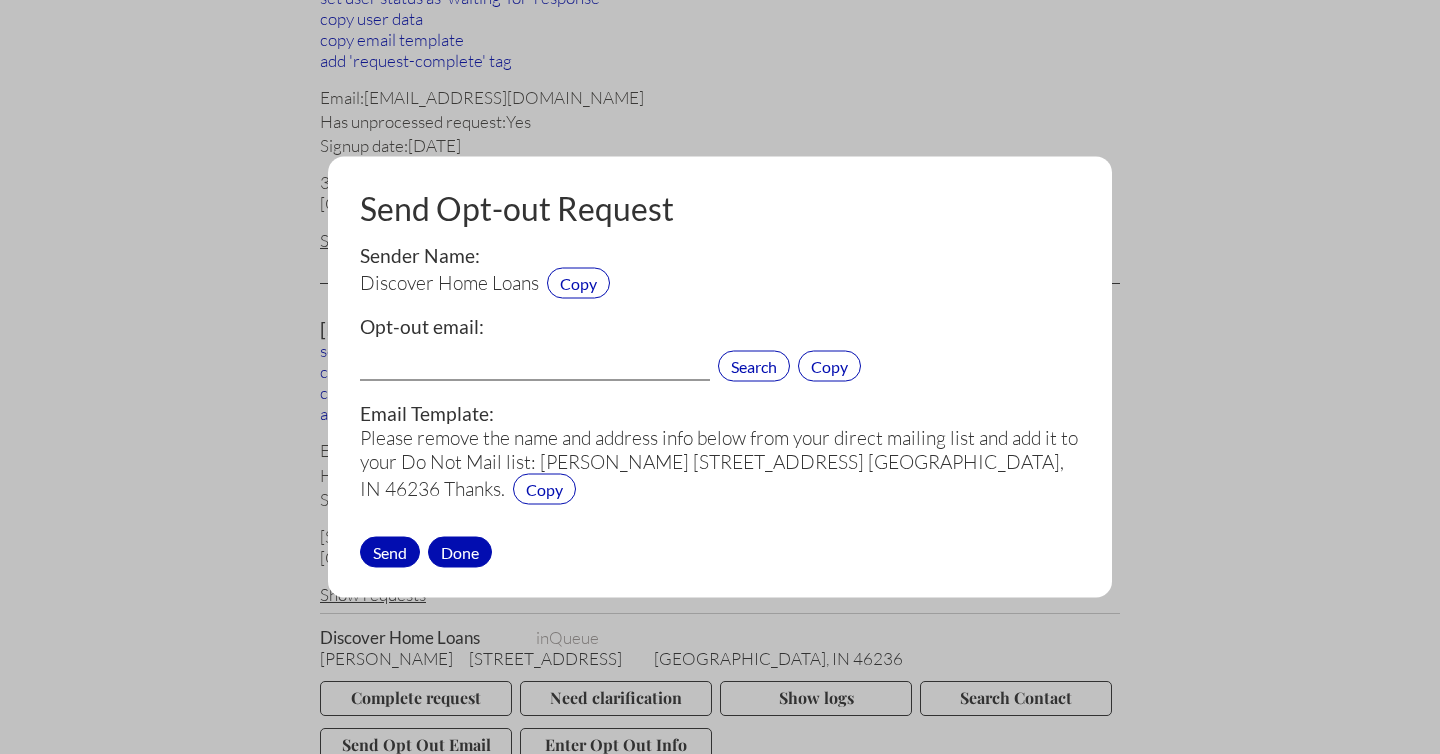 click on "Done" at bounding box center [460, 551] 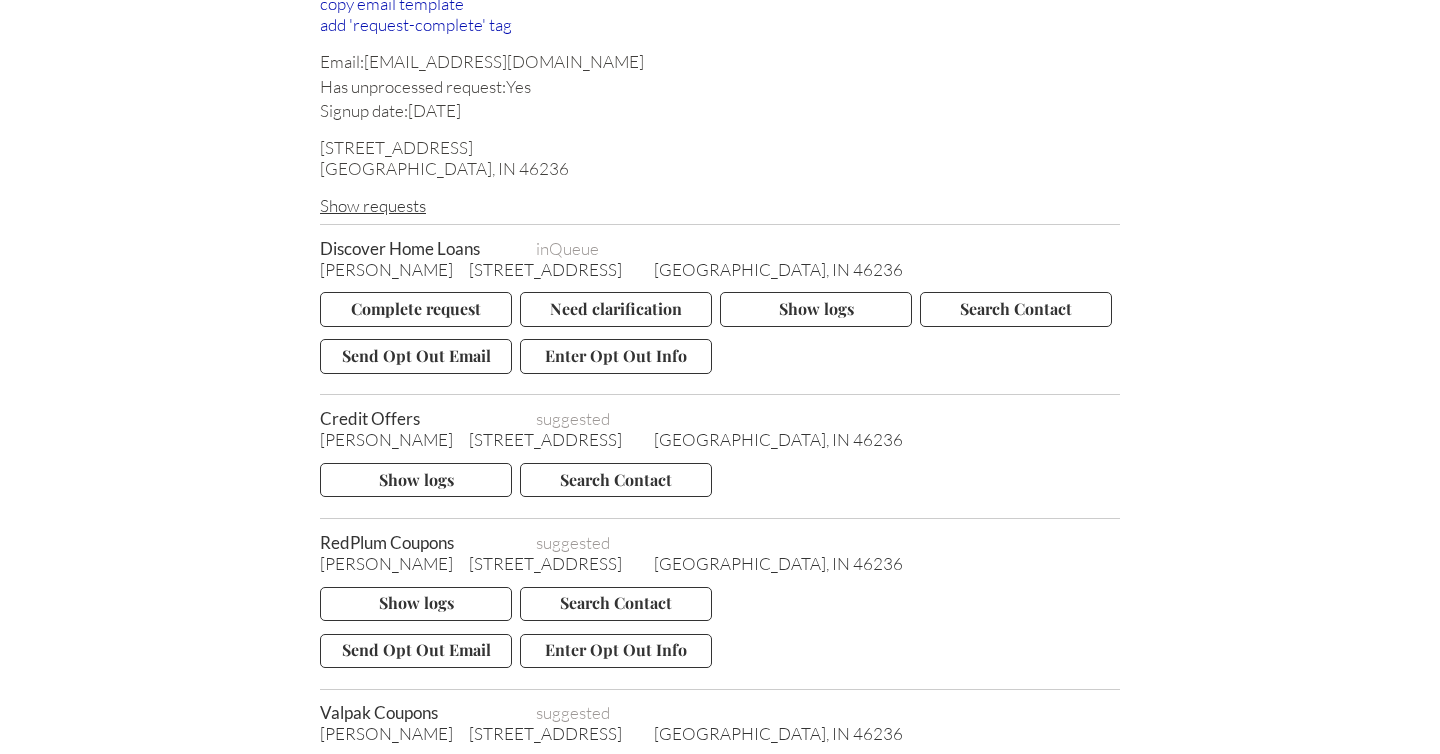 scroll, scrollTop: 21799, scrollLeft: 0, axis: vertical 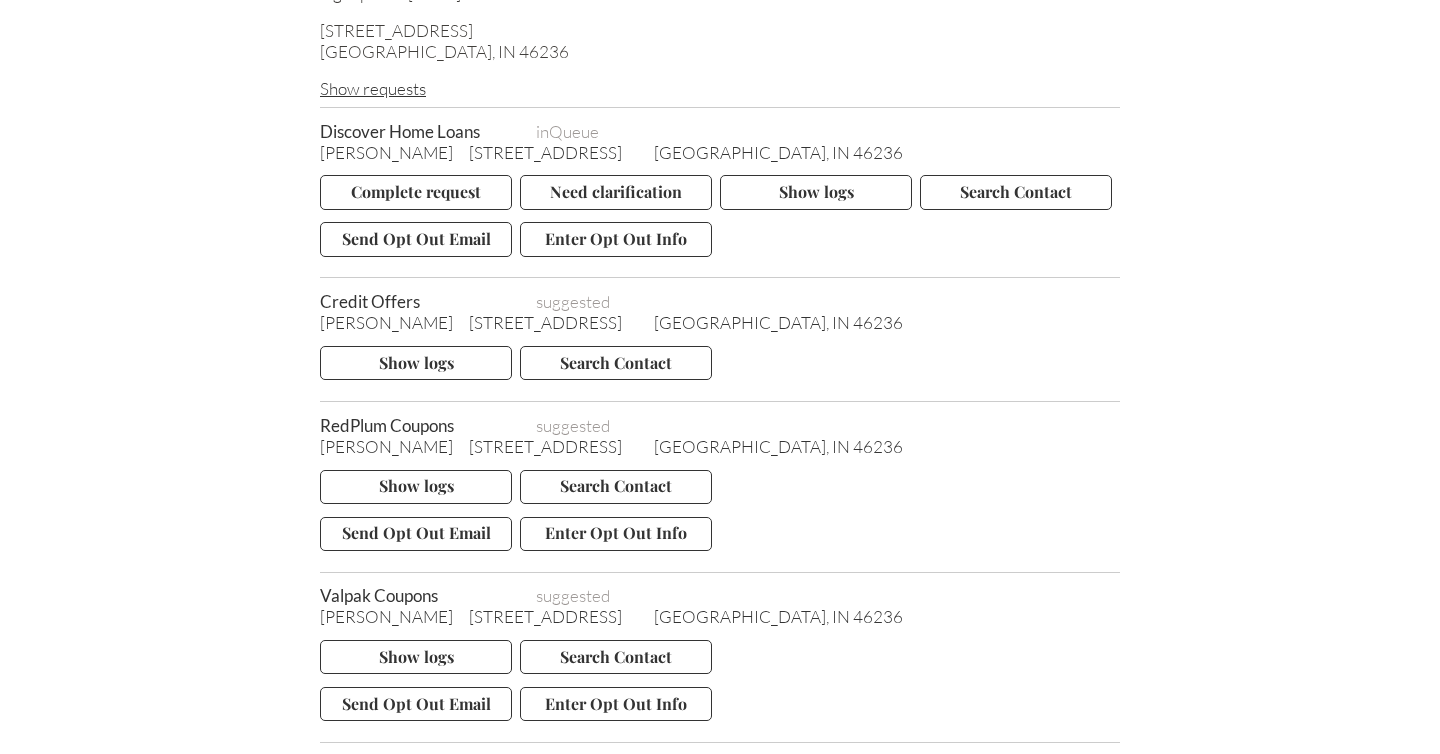 click on "Send Opt Out Email" at bounding box center (416, 875) 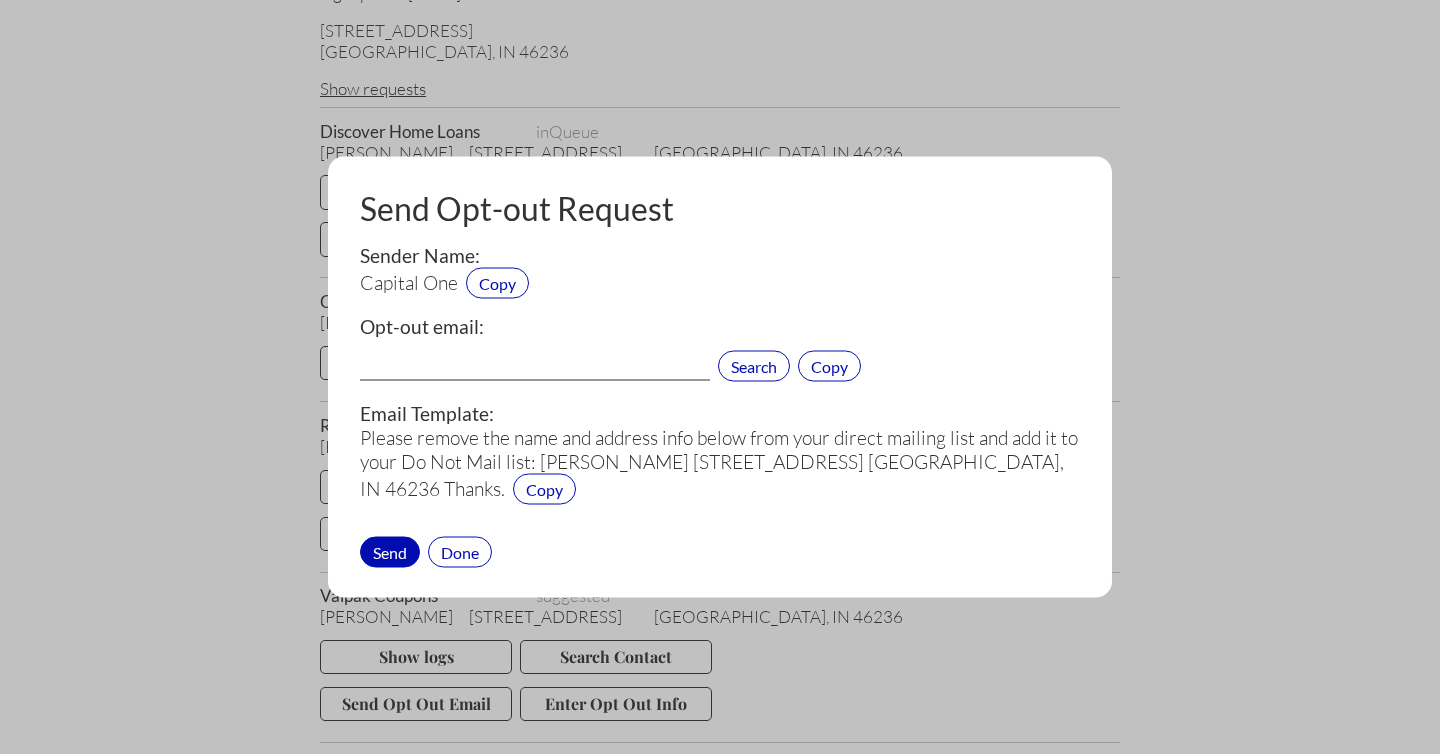 click at bounding box center (535, 368) 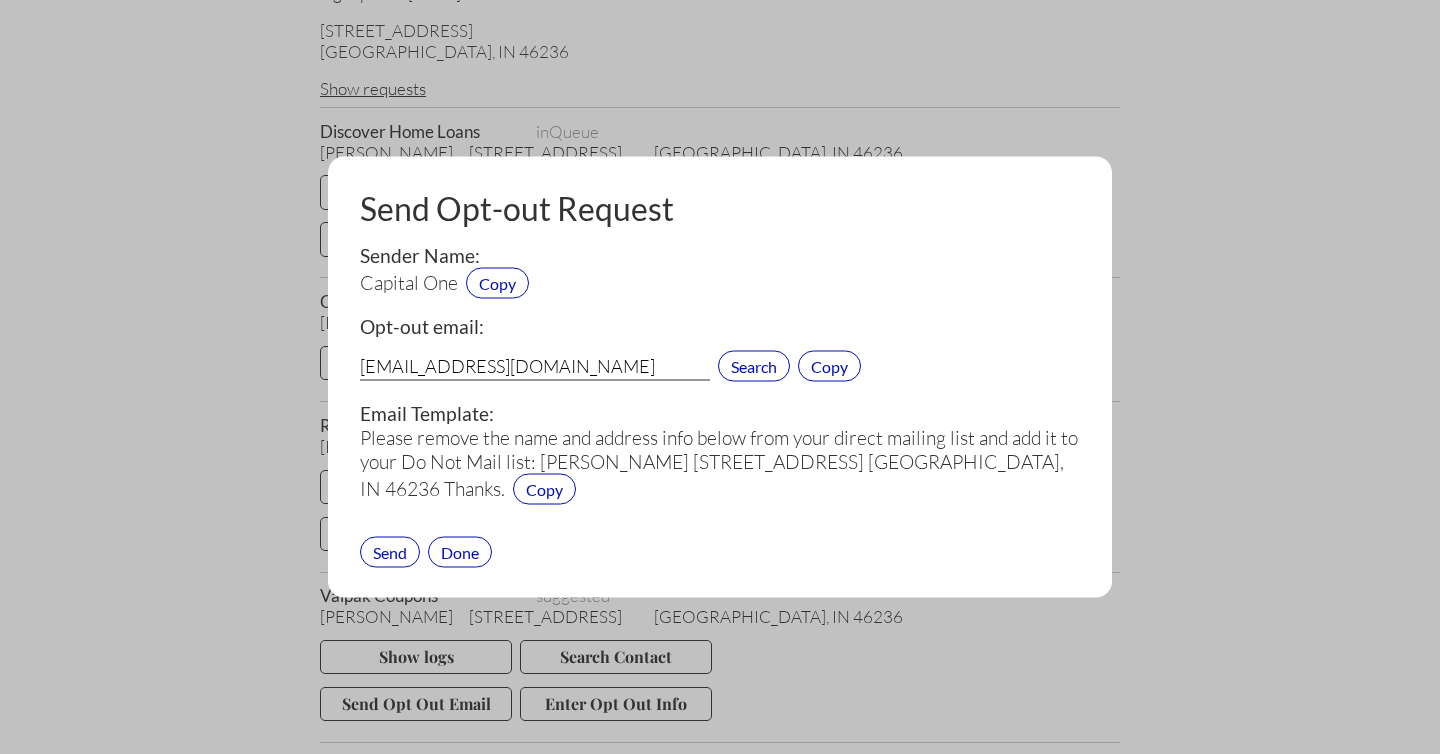 type on "webinfo@capitalone.com" 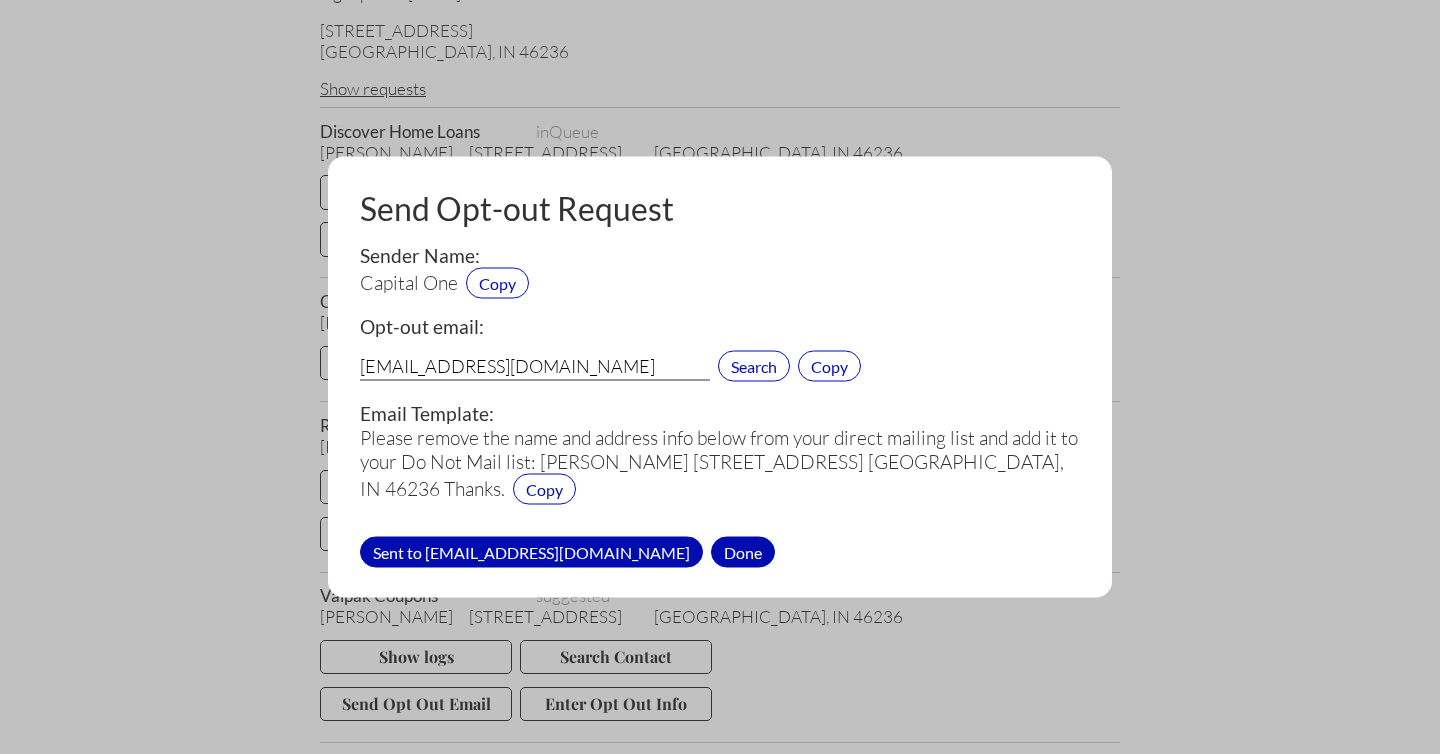 click on "Done" at bounding box center [743, 551] 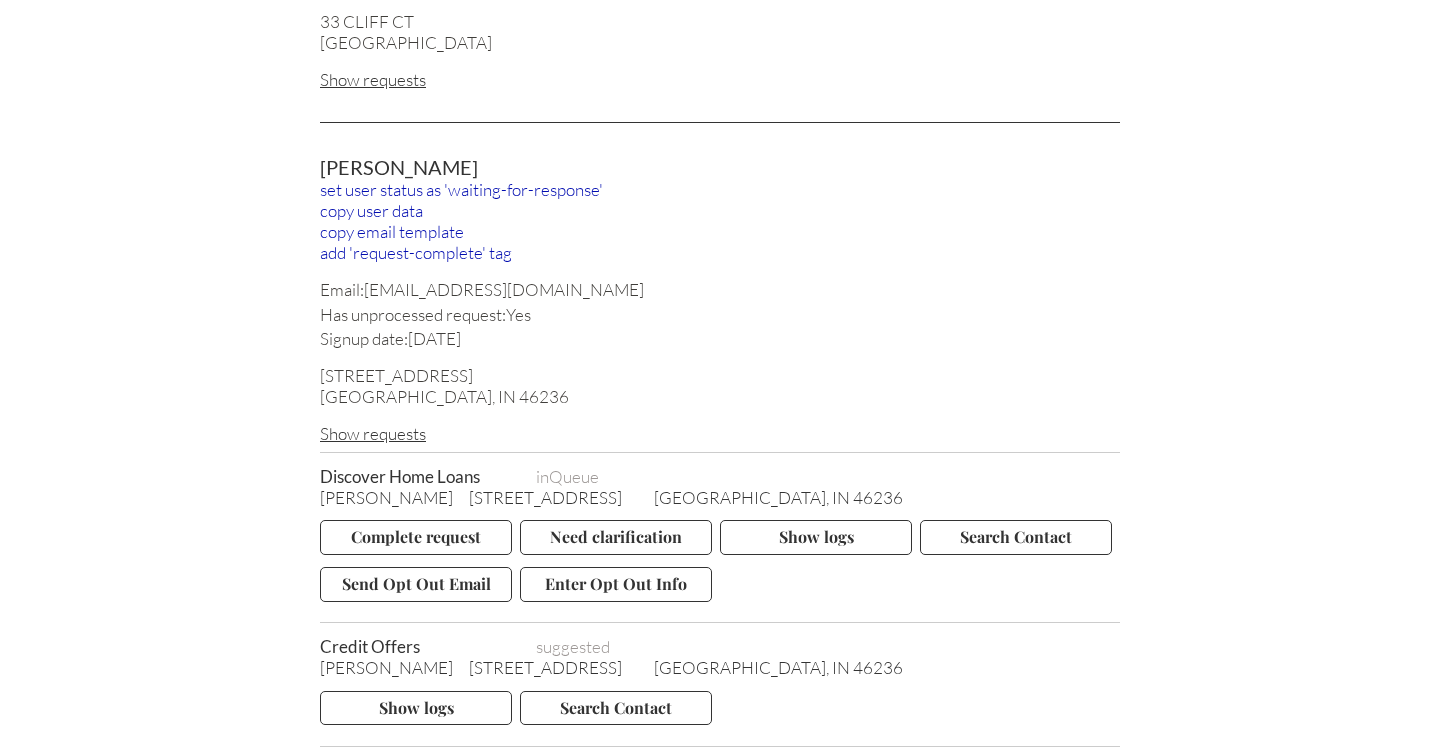scroll, scrollTop: 21440, scrollLeft: 0, axis: vertical 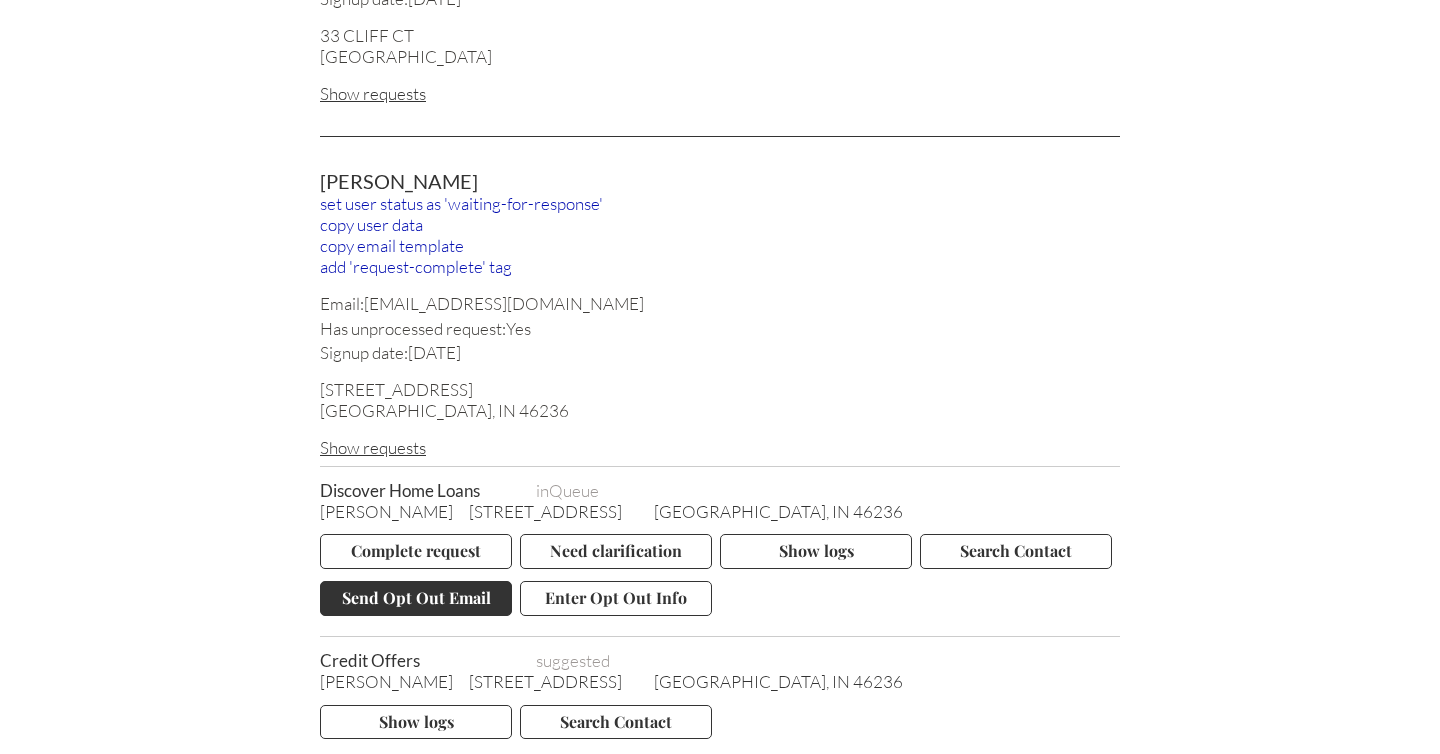 click on "Send Opt Out Email" at bounding box center (416, 598) 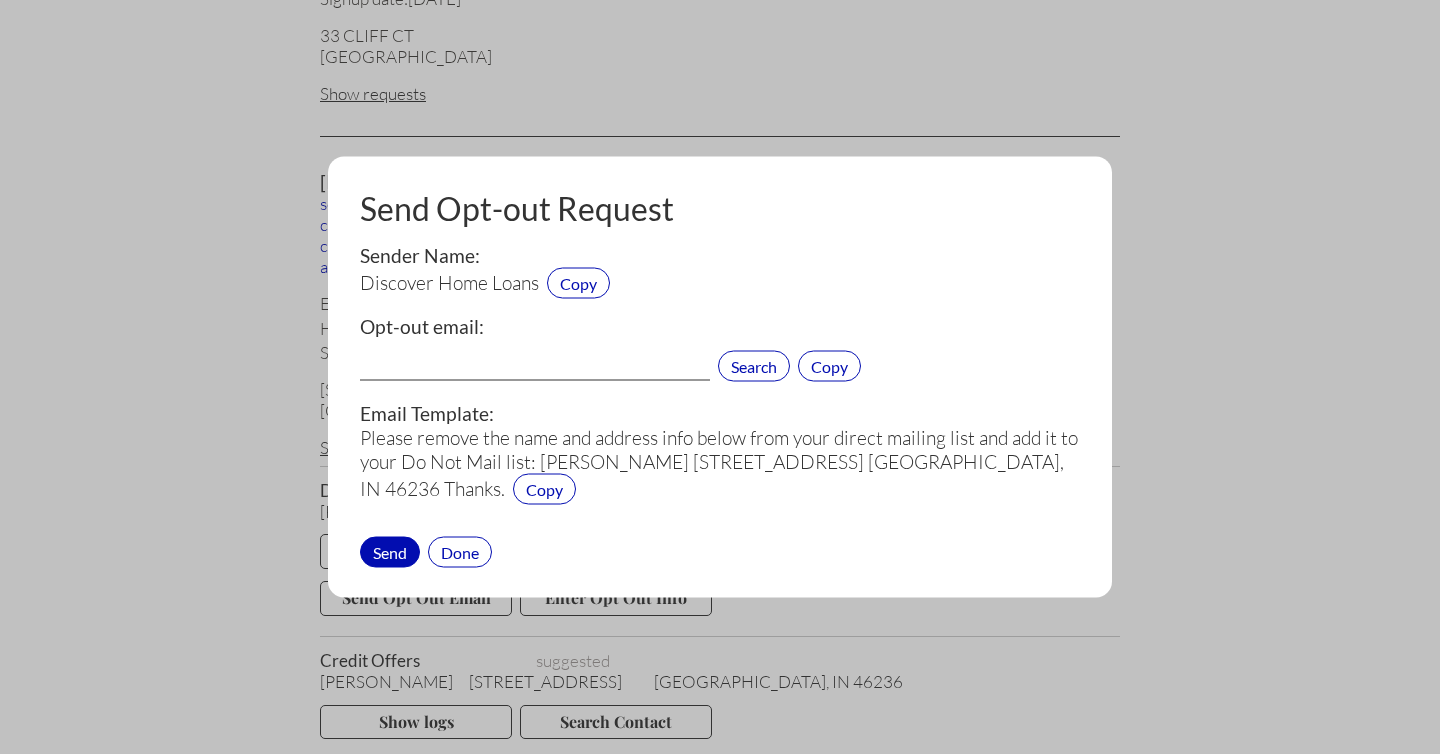 click at bounding box center (535, 368) 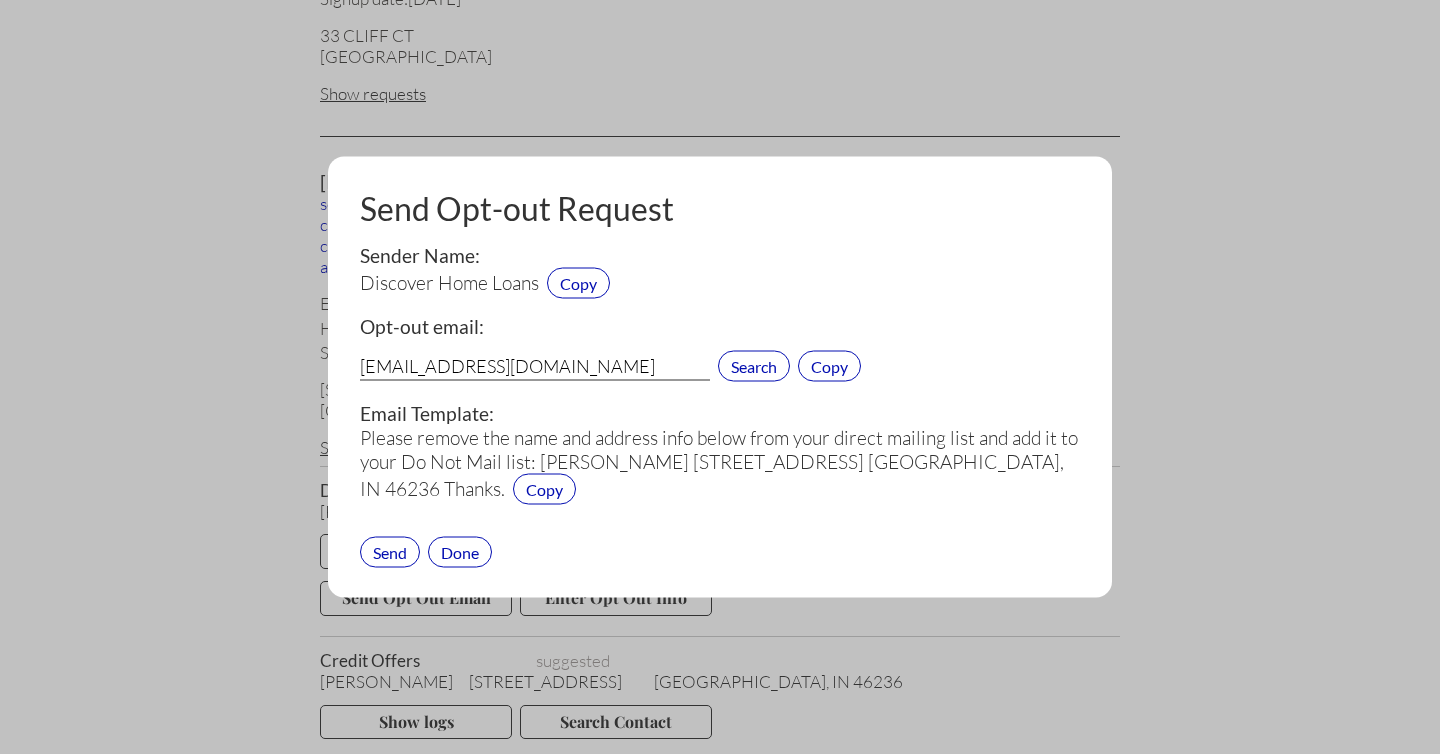 type on "privacy@discover.com" 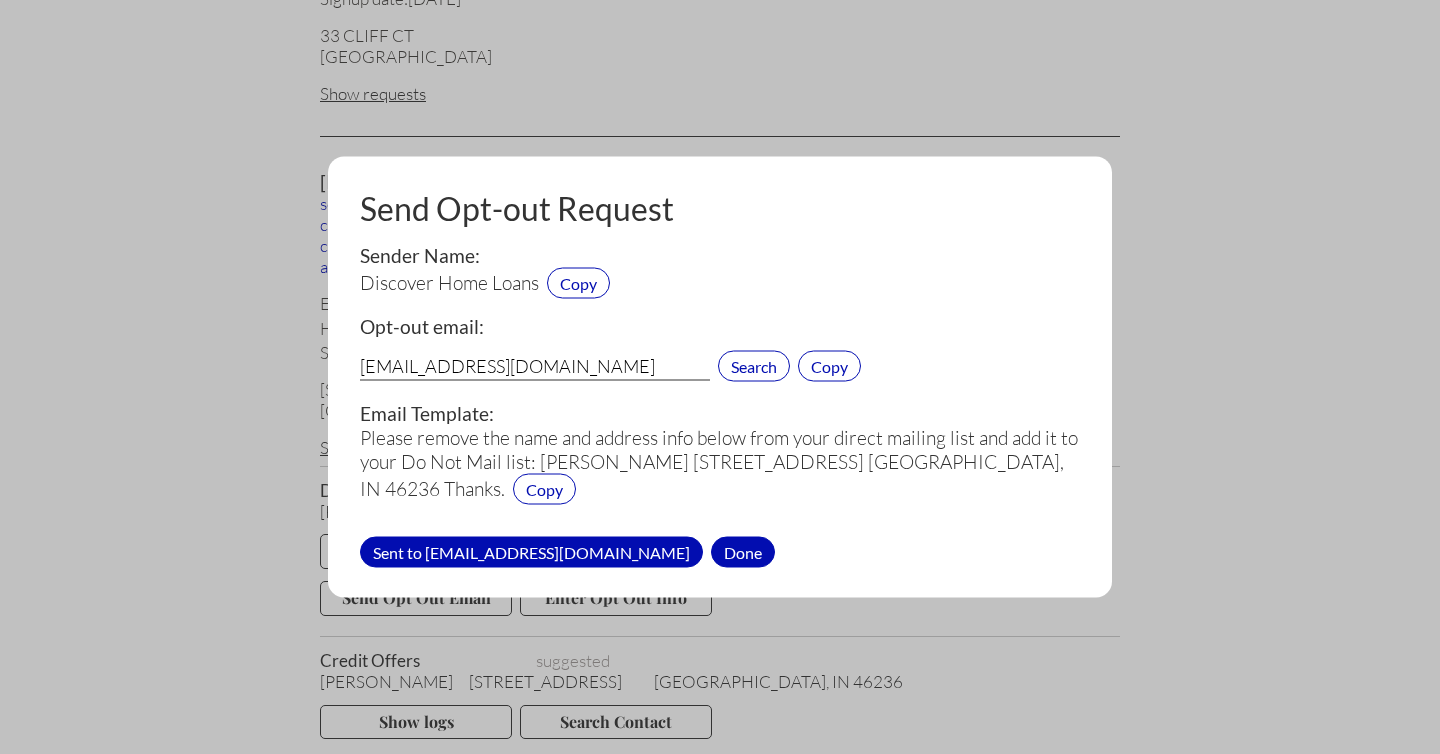 click on "Done" at bounding box center (743, 551) 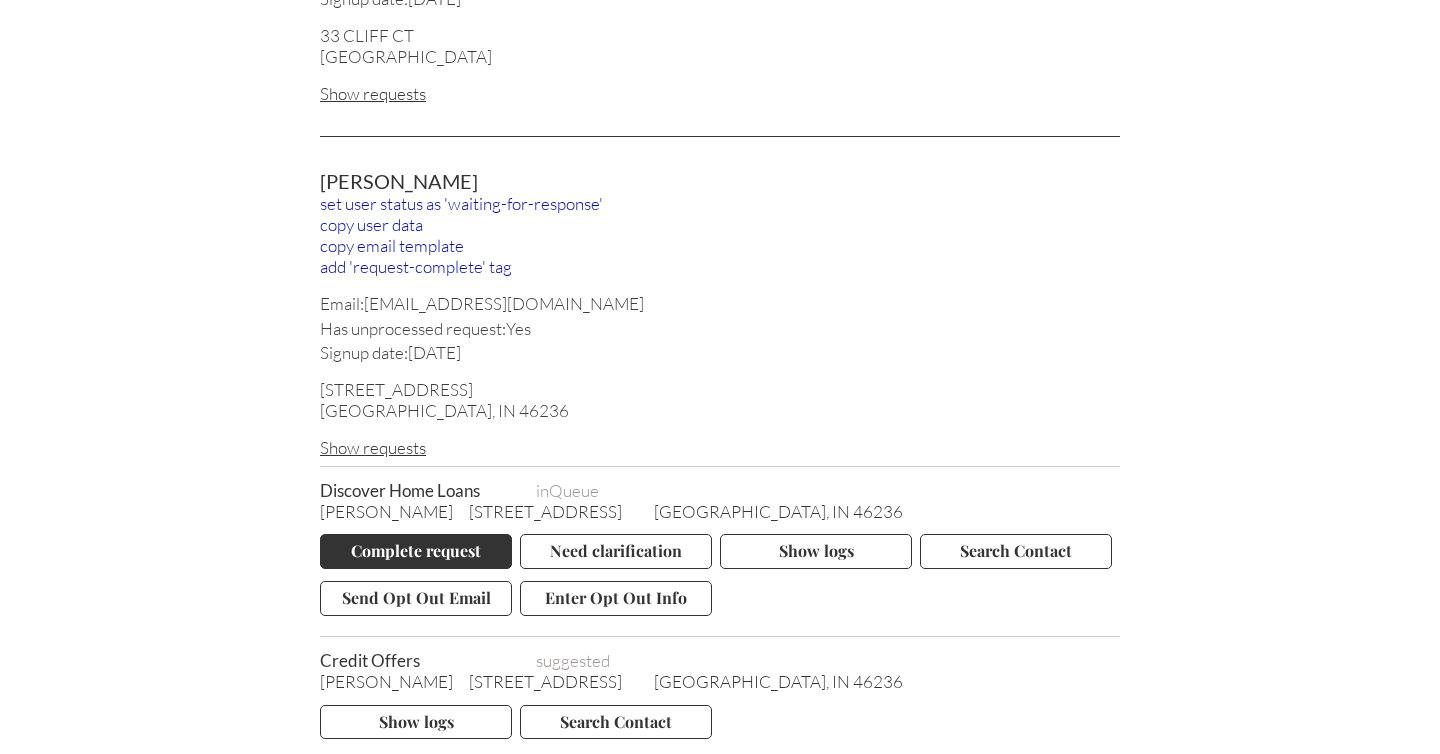 click on "Complete request" at bounding box center (416, 551) 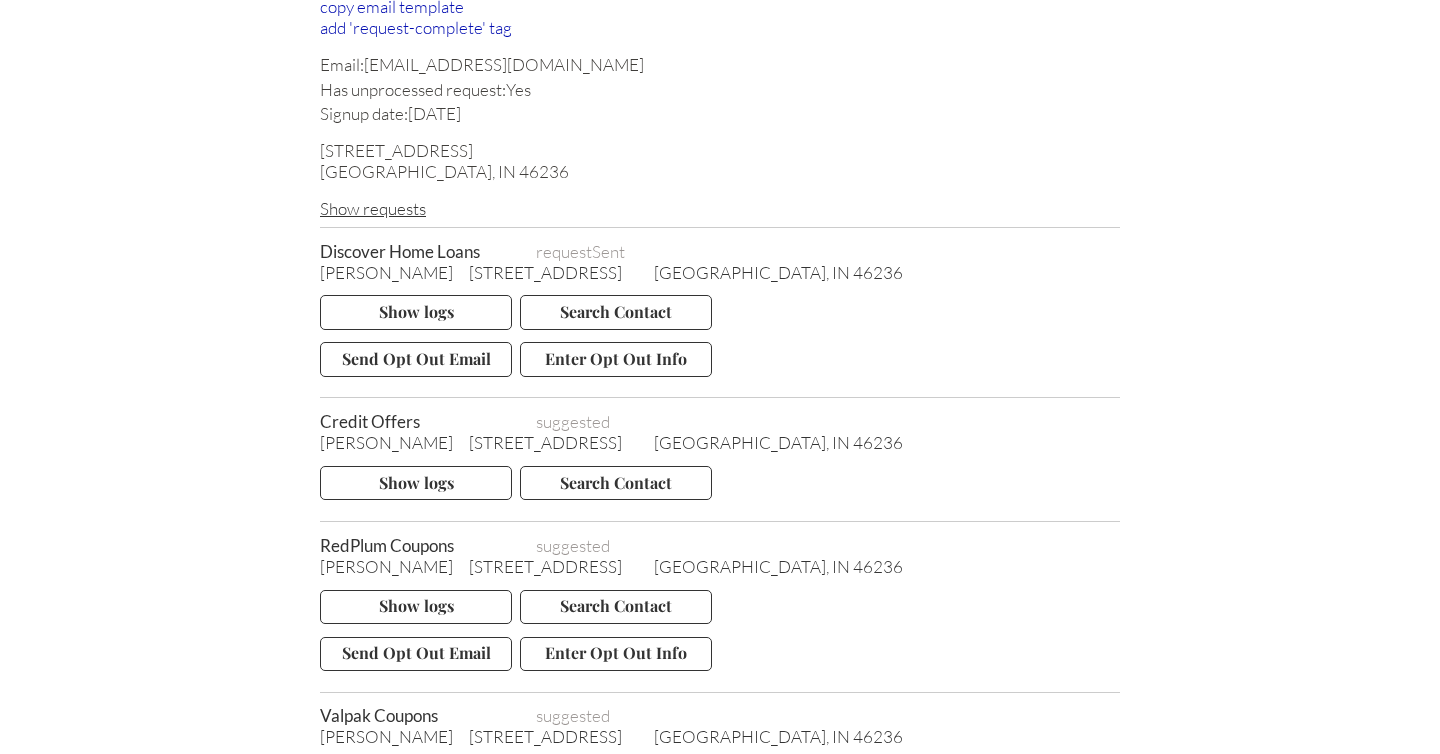 scroll, scrollTop: 21758, scrollLeft: 0, axis: vertical 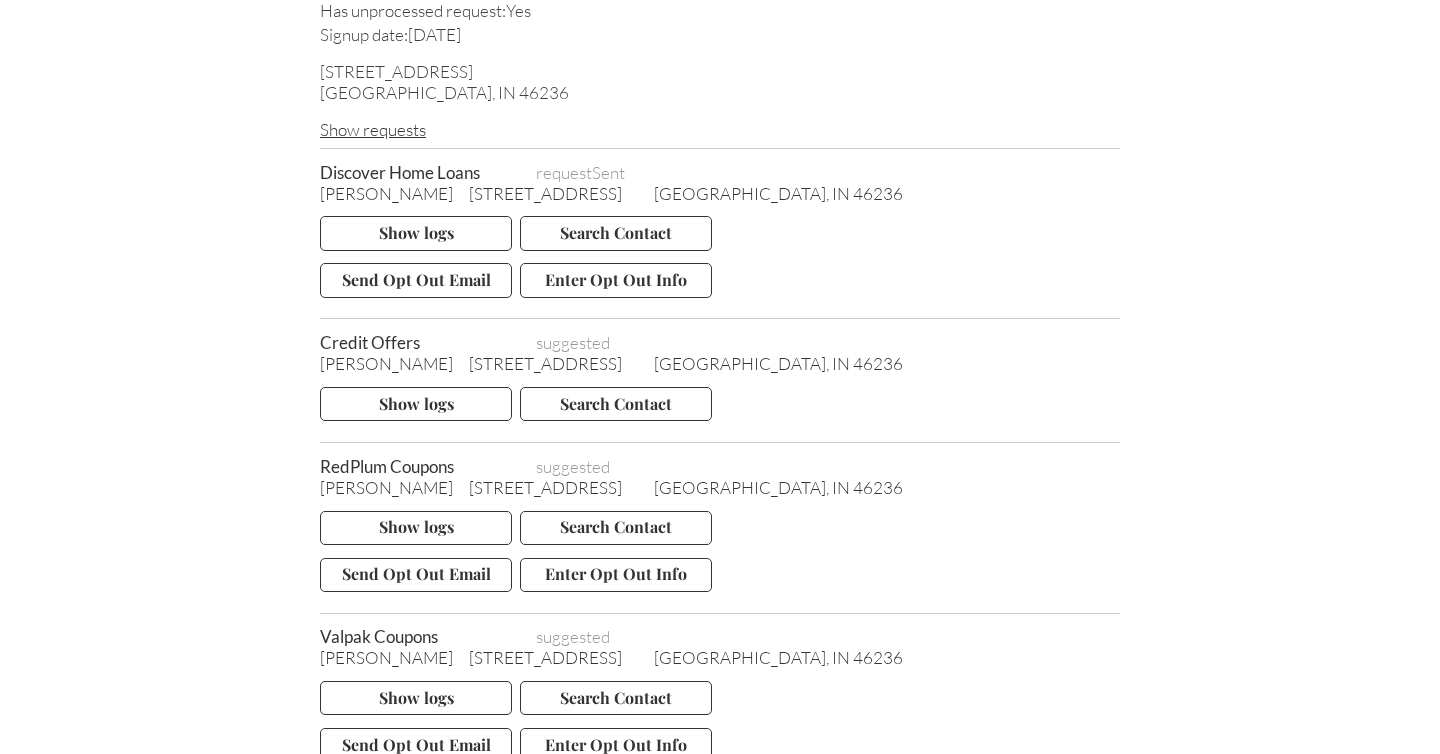 click on "Complete request" at bounding box center [416, 869] 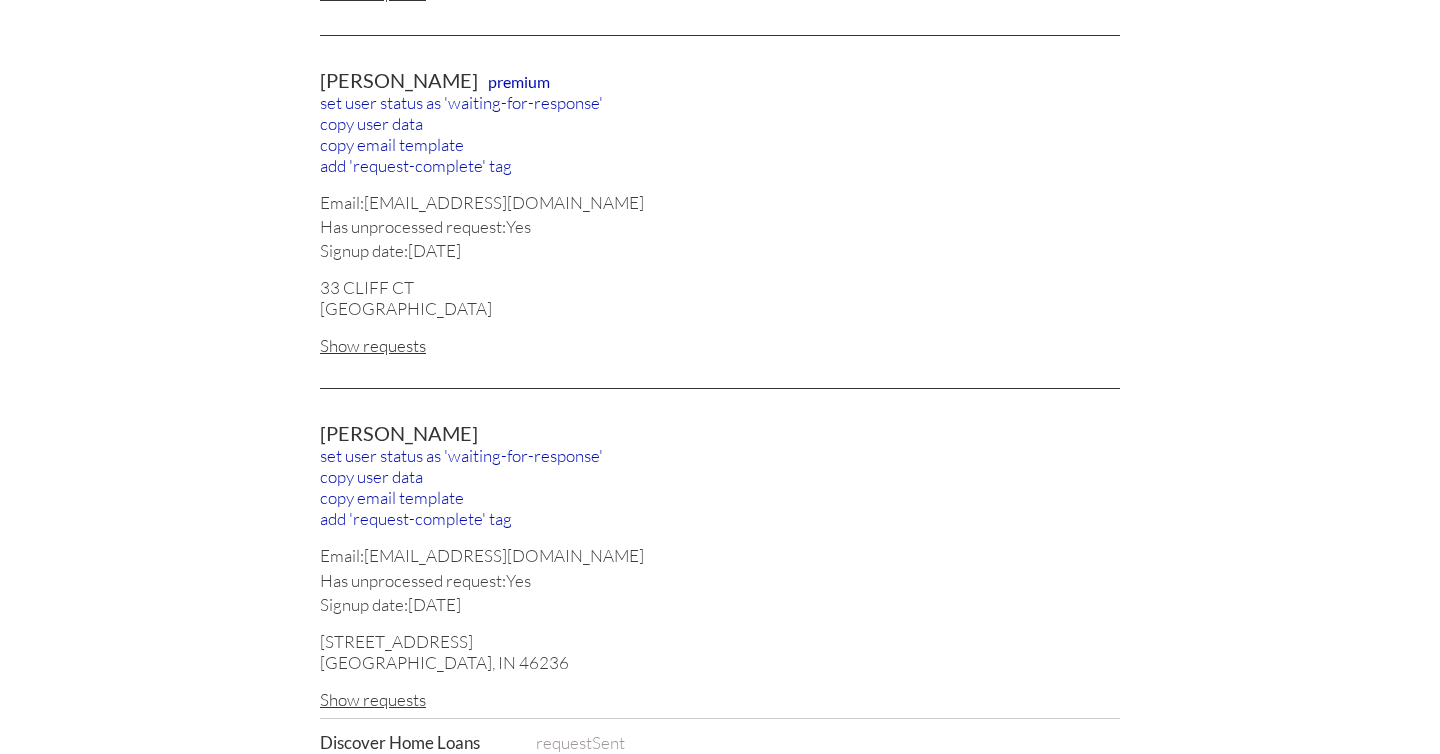 scroll, scrollTop: 21186, scrollLeft: 0, axis: vertical 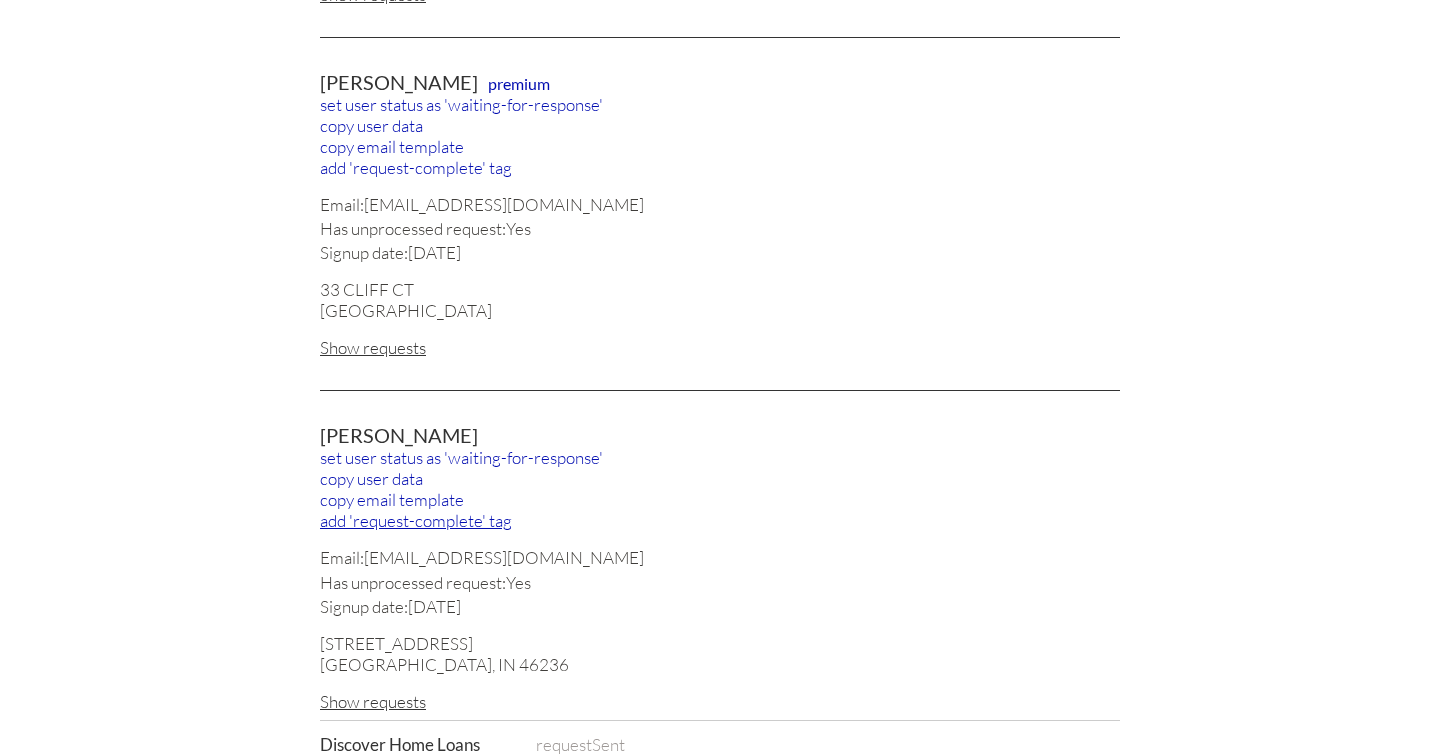 click on "add 'request-complete' tag" at bounding box center (720, 520) 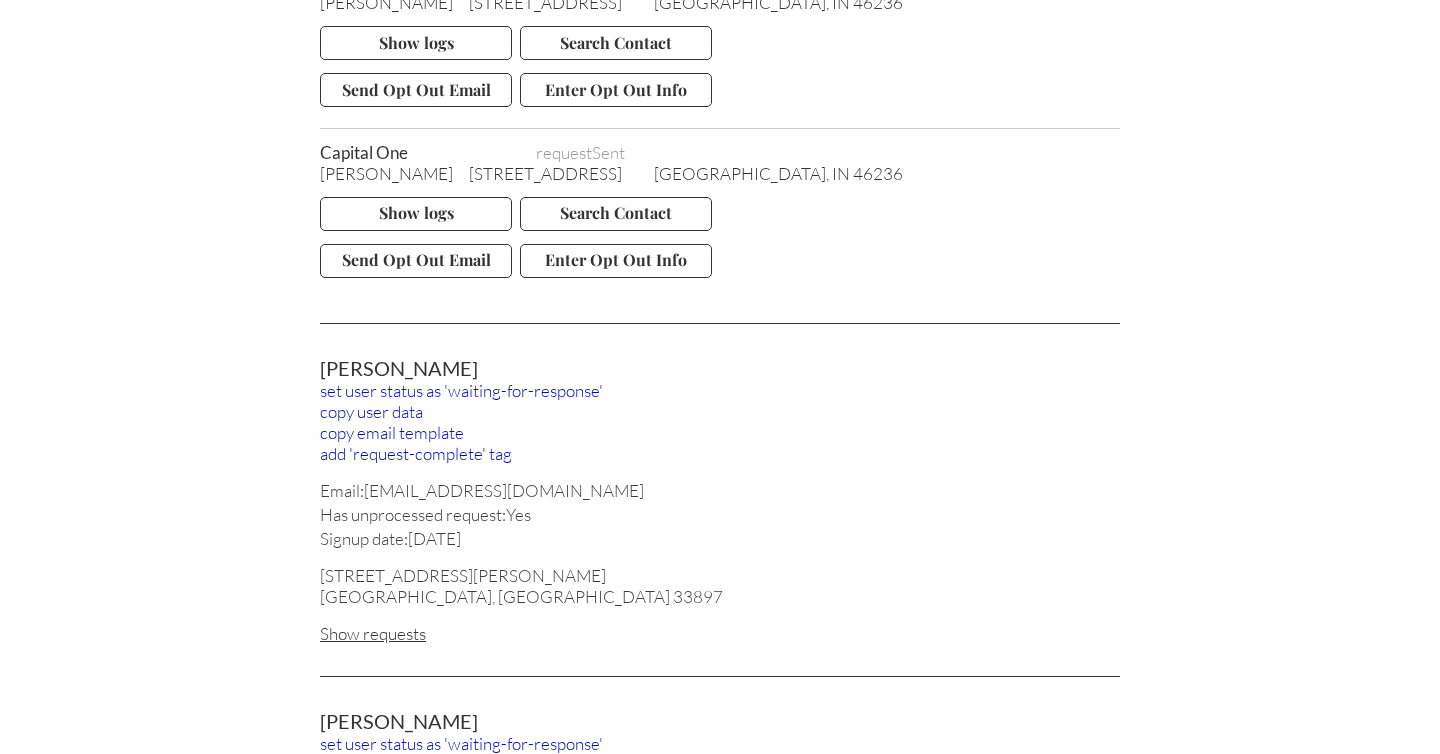 scroll, scrollTop: 22414, scrollLeft: 0, axis: vertical 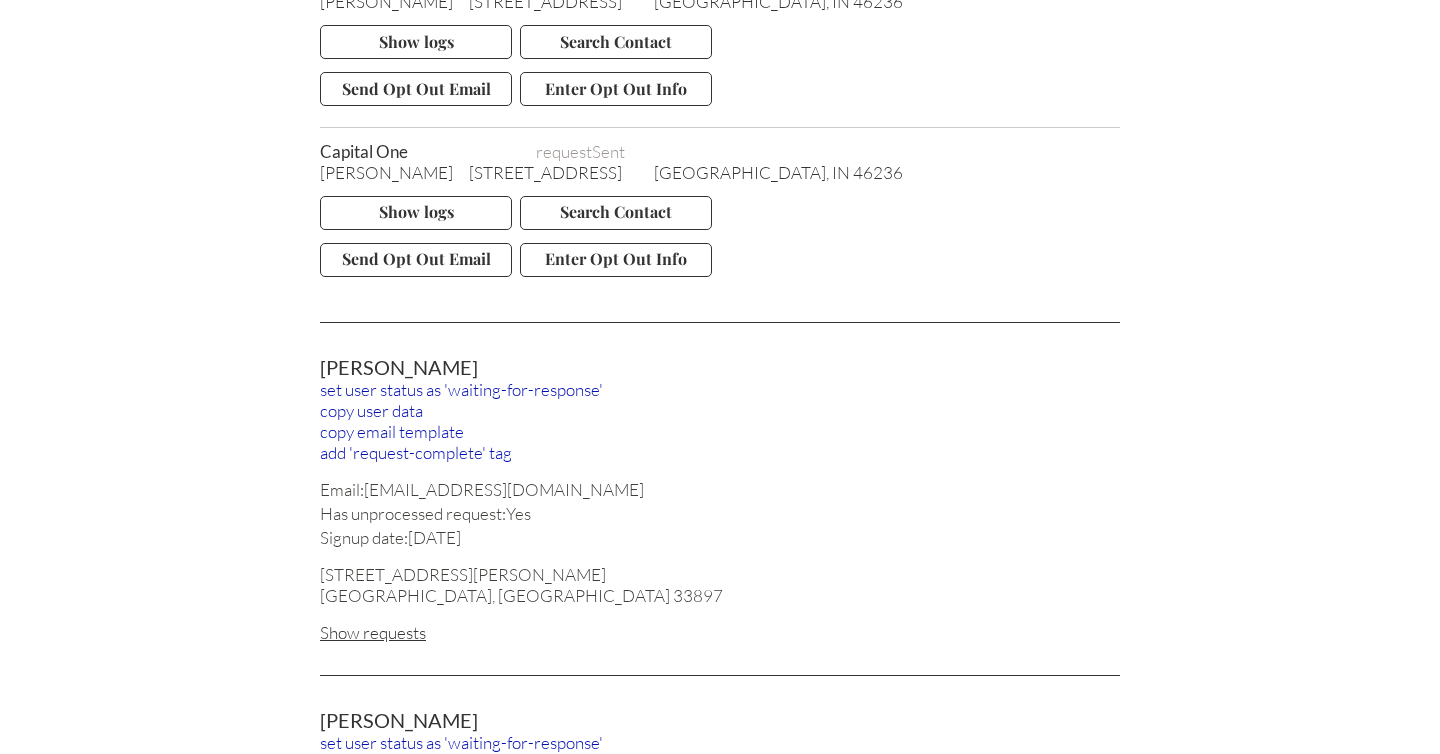 click on "Show requests" at bounding box center (720, 632) 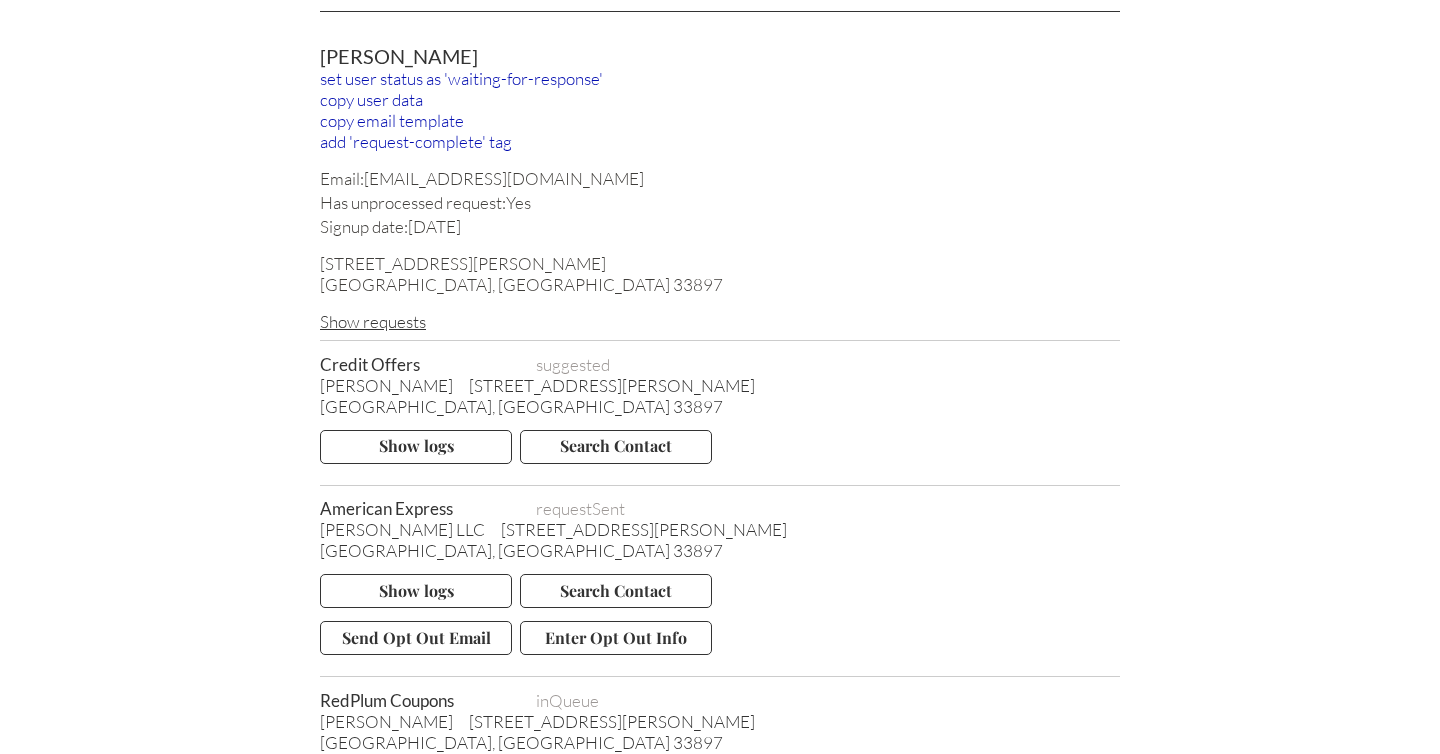 scroll, scrollTop: 22722, scrollLeft: 0, axis: vertical 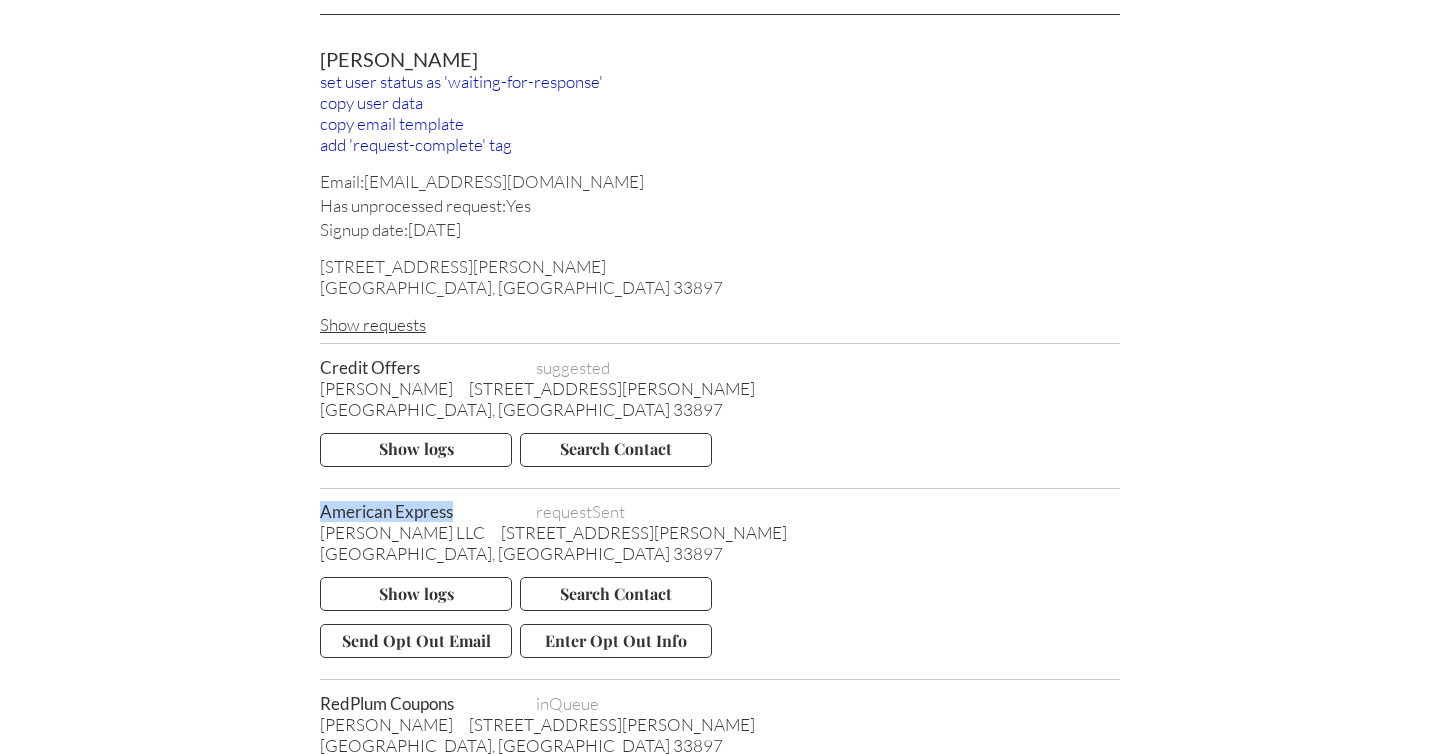drag, startPoint x: 461, startPoint y: 220, endPoint x: 322, endPoint y: 224, distance: 139.05754 